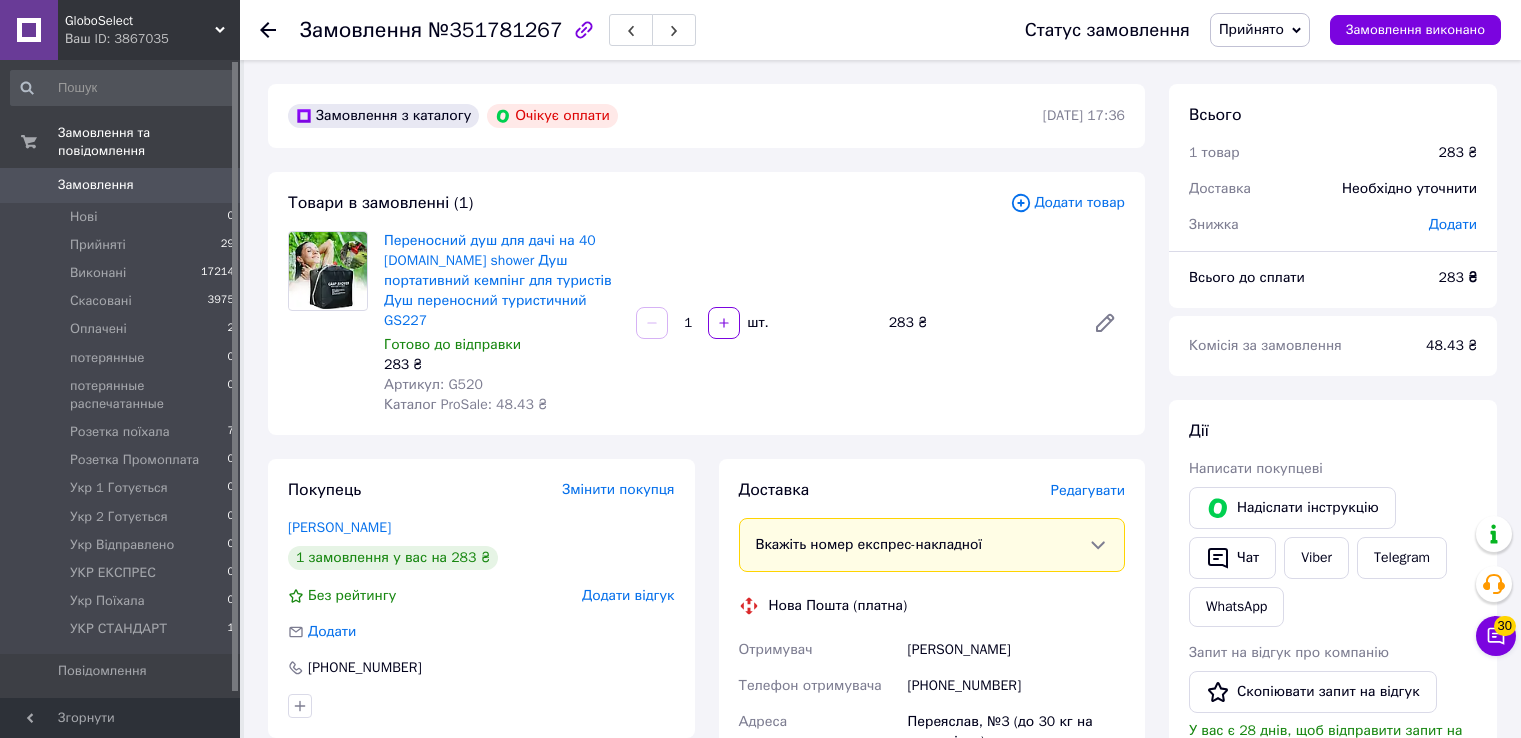 scroll, scrollTop: 400, scrollLeft: 0, axis: vertical 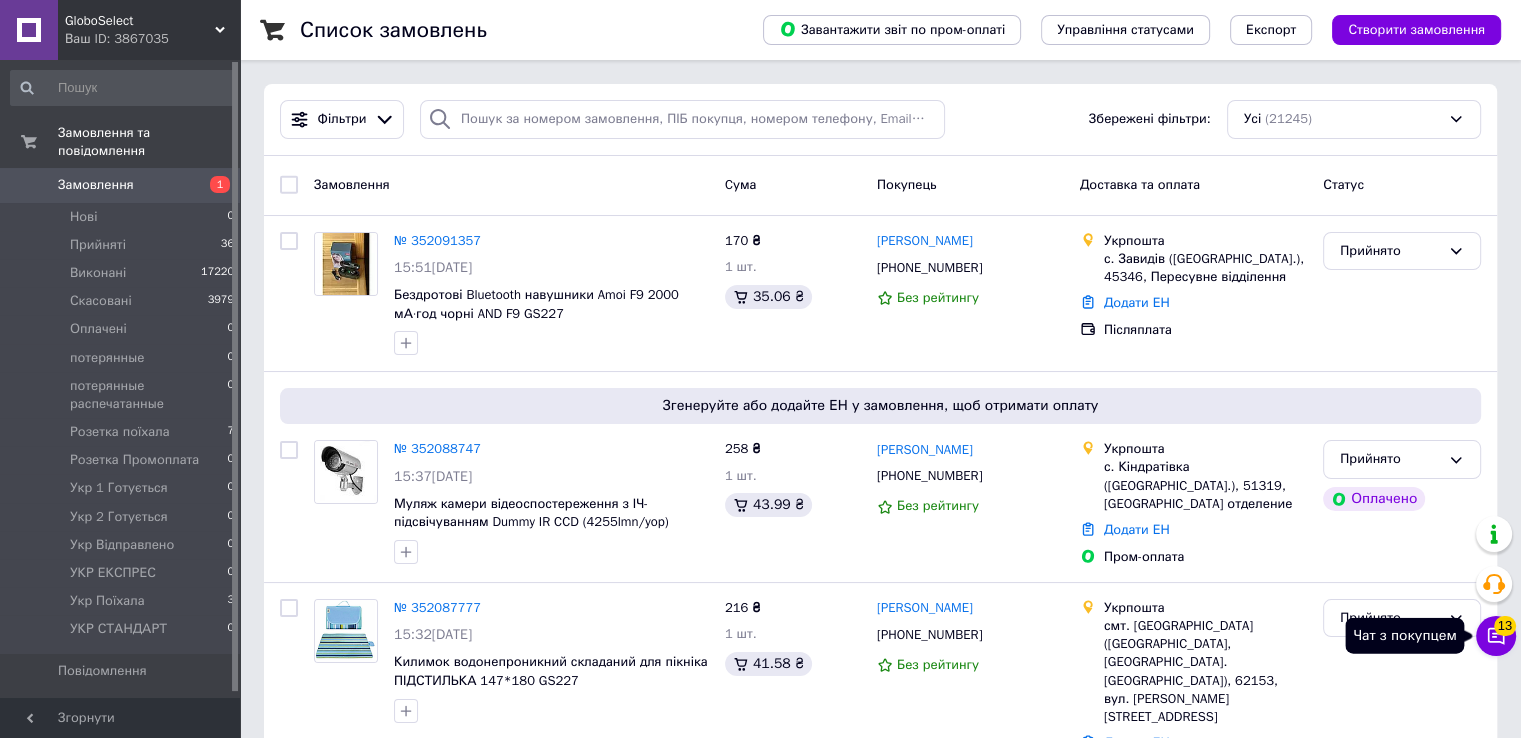 click on "13" at bounding box center (1505, 626) 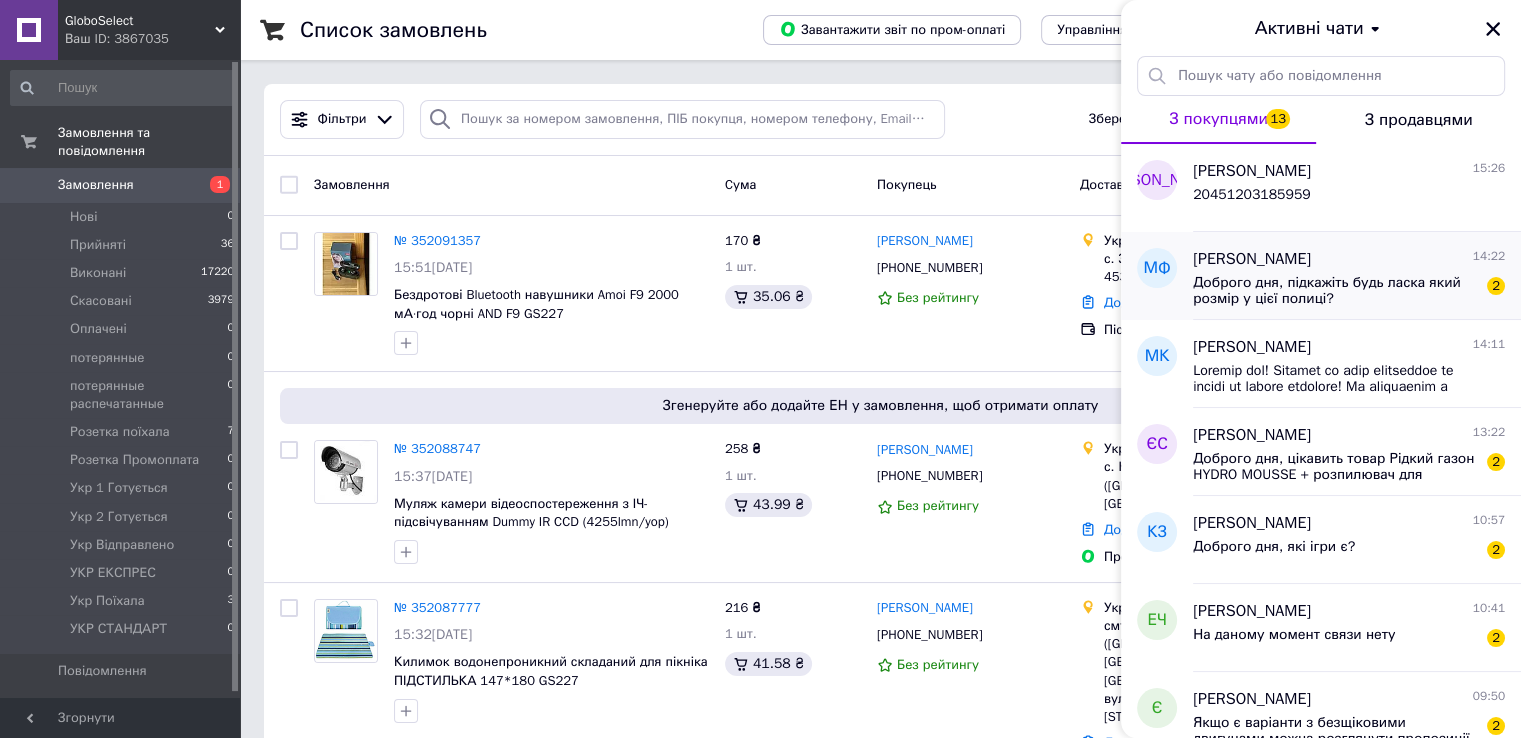 click on "Доброго дня, підкажіть будь ласка який розмір у цієї полиці?" at bounding box center (1335, 291) 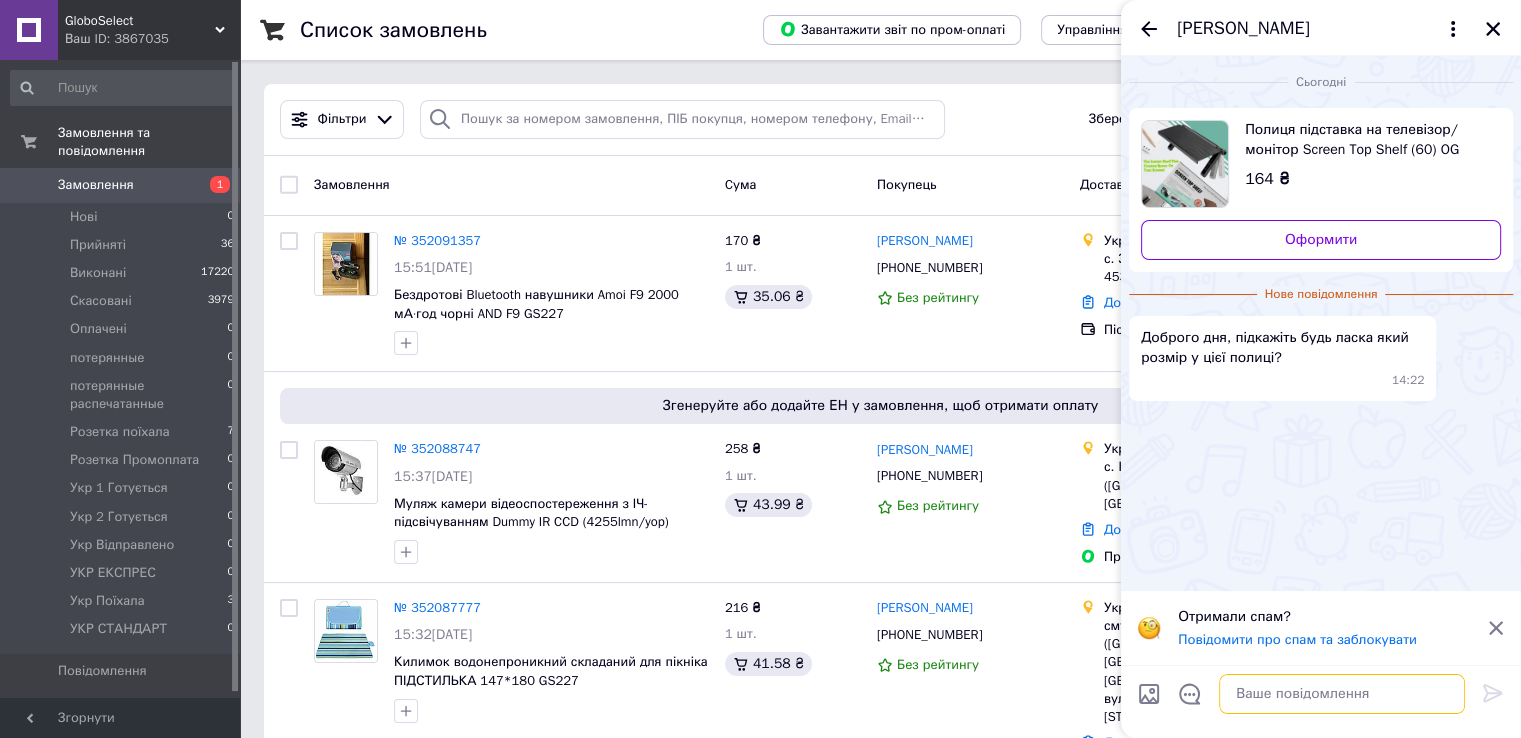 click at bounding box center [1342, 694] 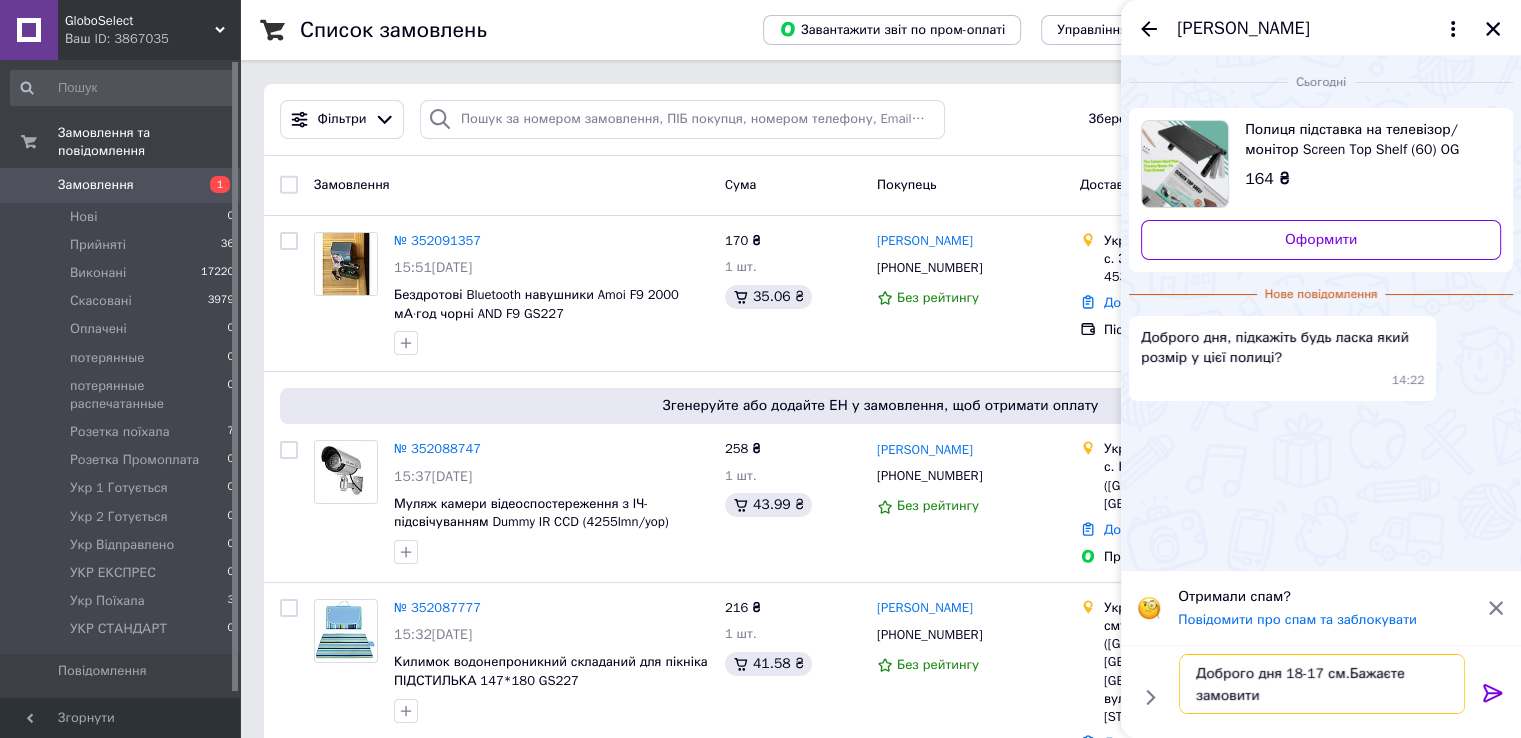 type on "Доброго дня 18-17 см.Бажаєте замовити?" 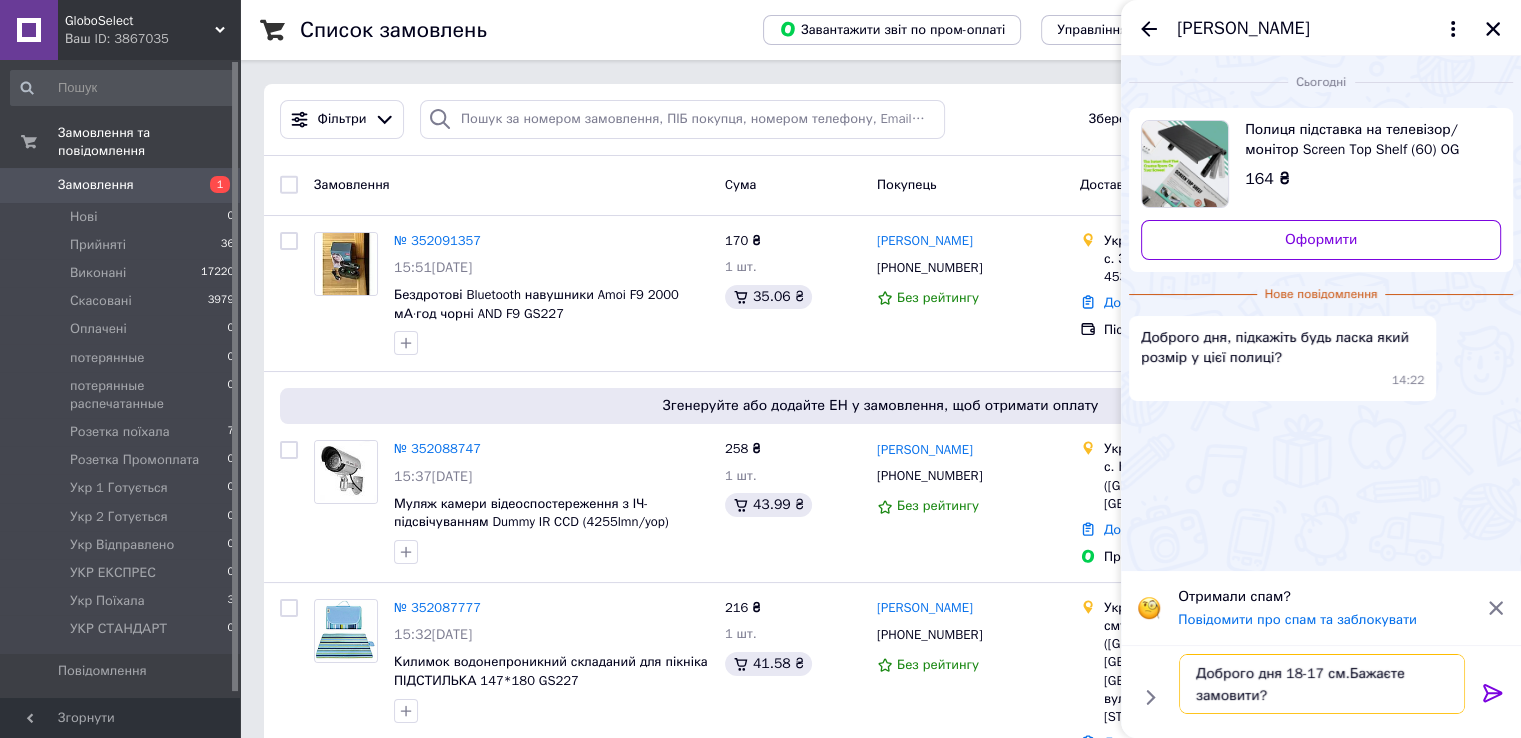 type 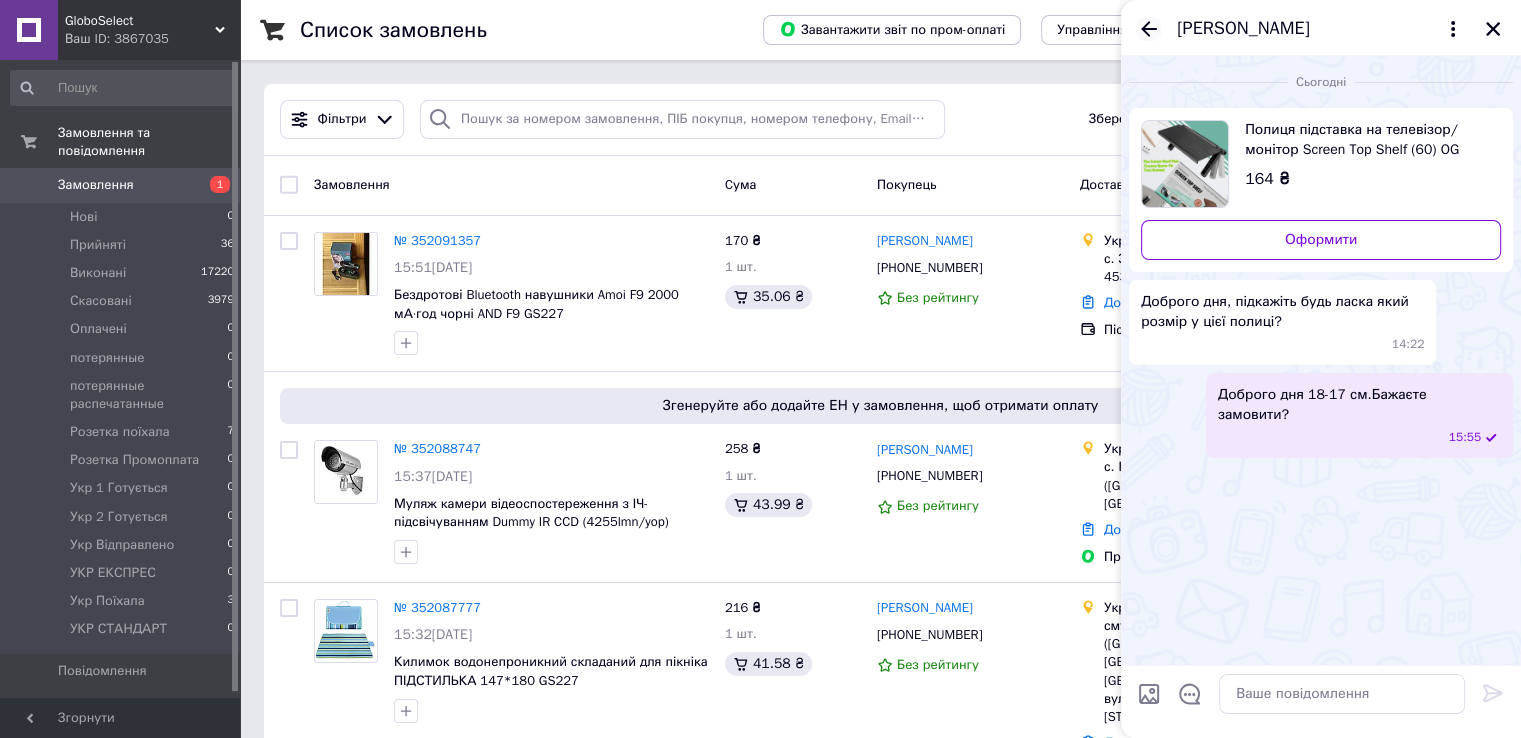 click 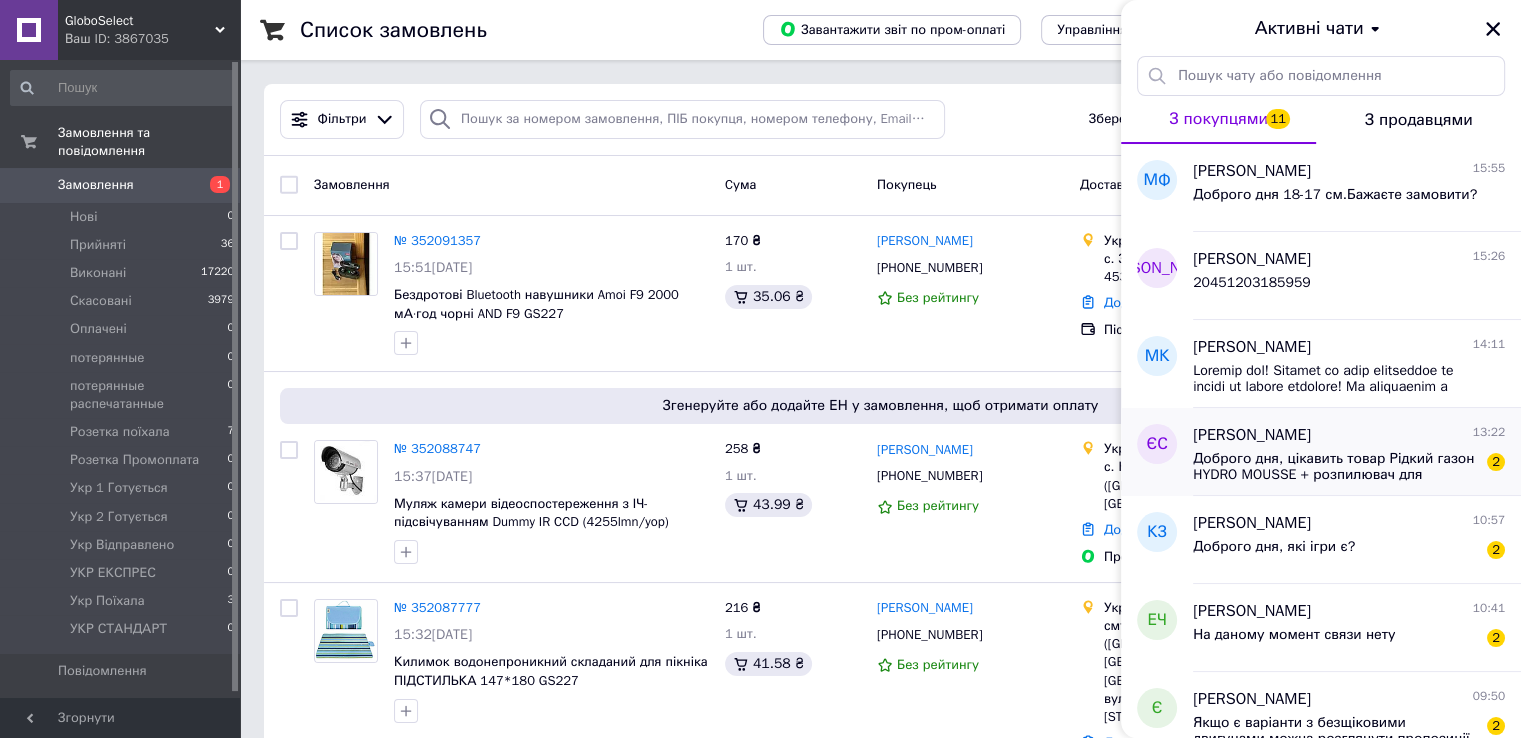 click on "Доброго дня, цікавить товар Рідкий газон HYDRO MOUSSE + розпилювач для гідропосіву. Вже маємо замовлення від наших клієнтів на ваш товар, хочемо працювати з вами по дропшипінгу, скажіть це можливо?" at bounding box center [1335, 467] 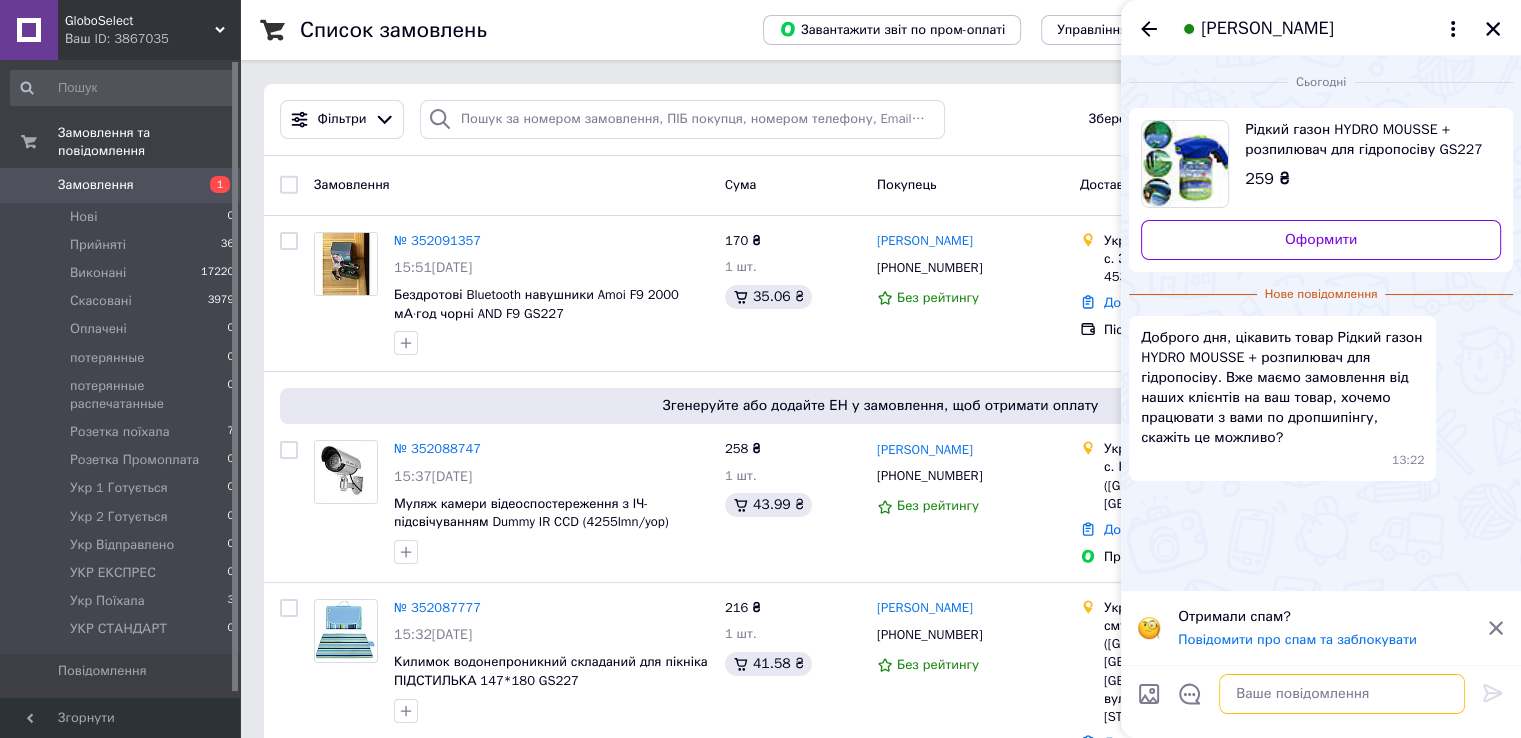 click at bounding box center (1342, 694) 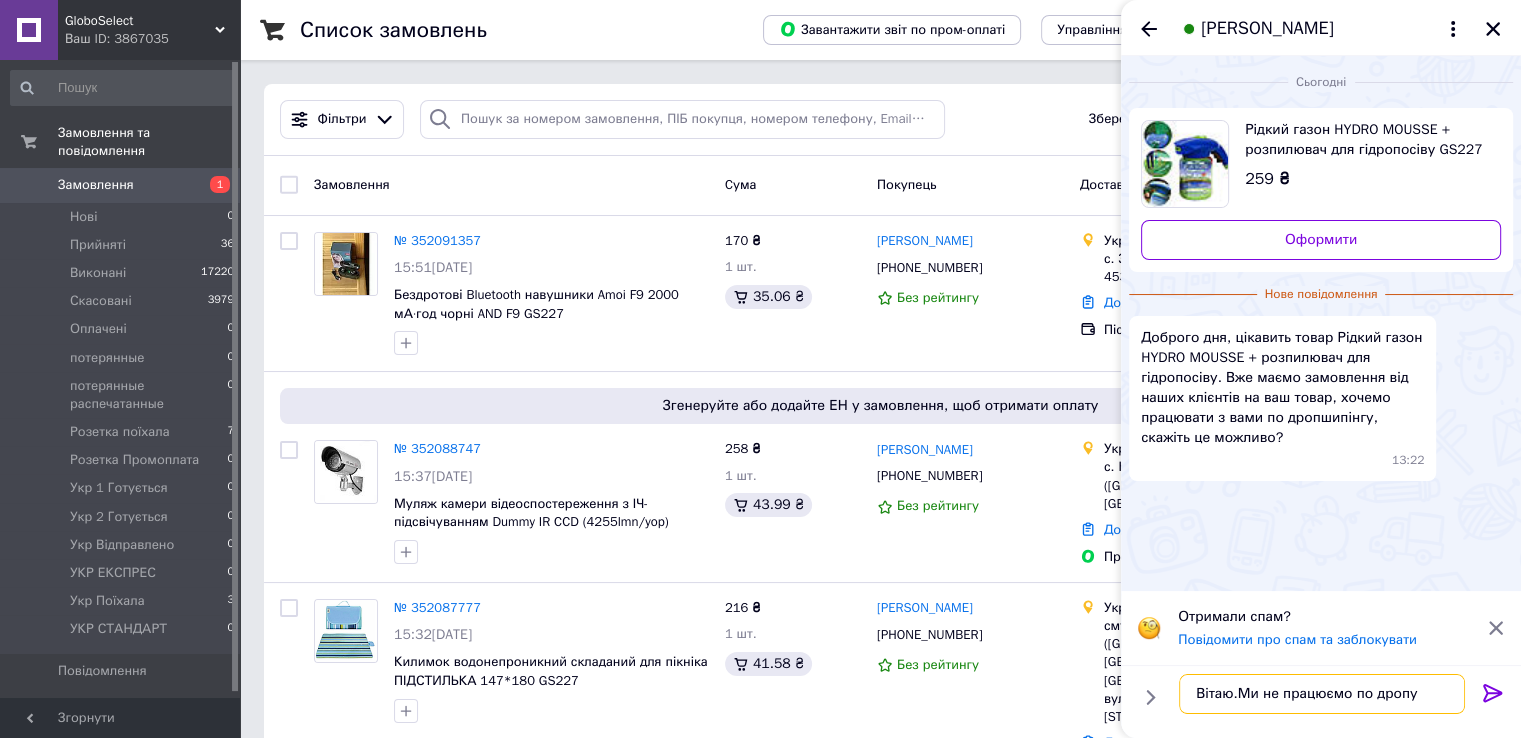 type on "Вітаю.Ми не працюємо по дропу." 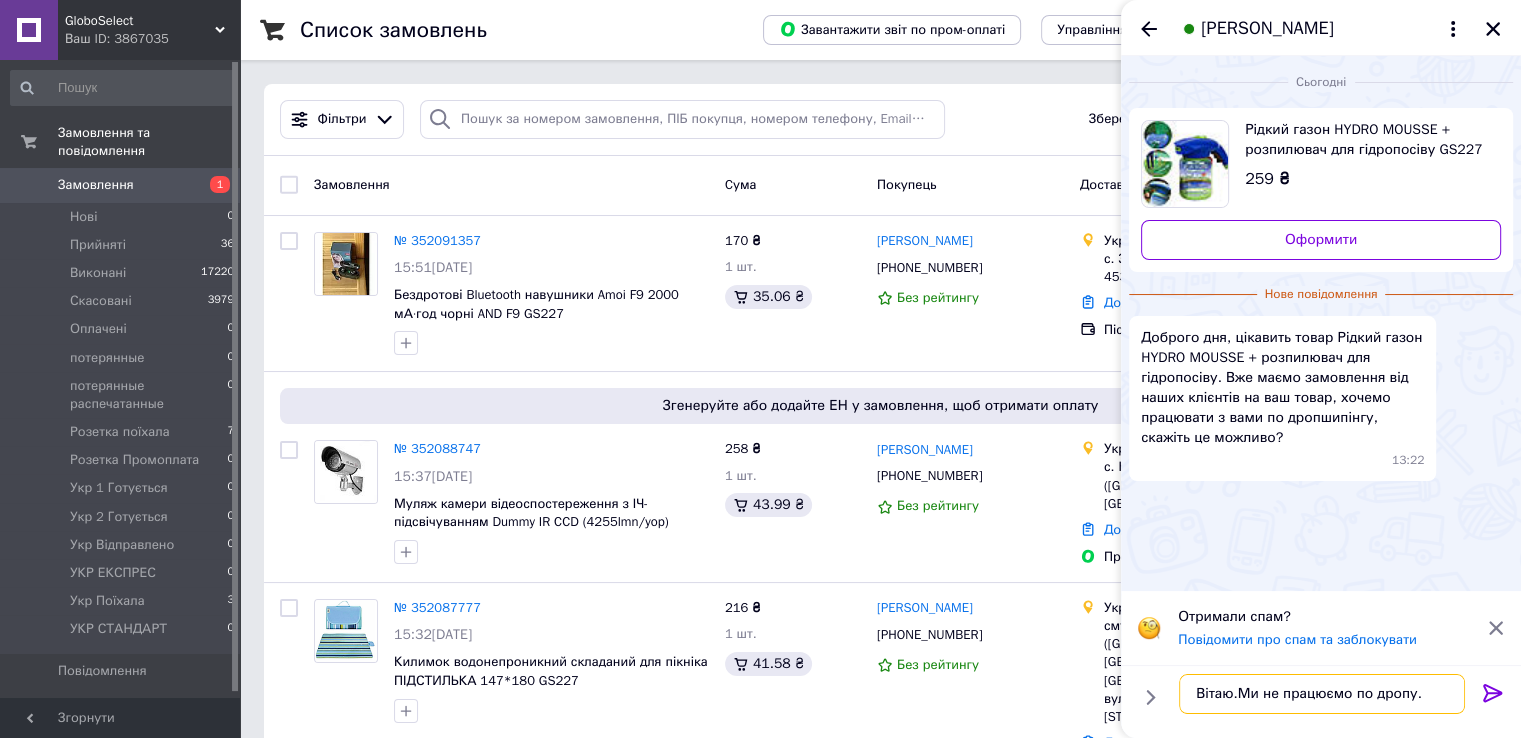 type 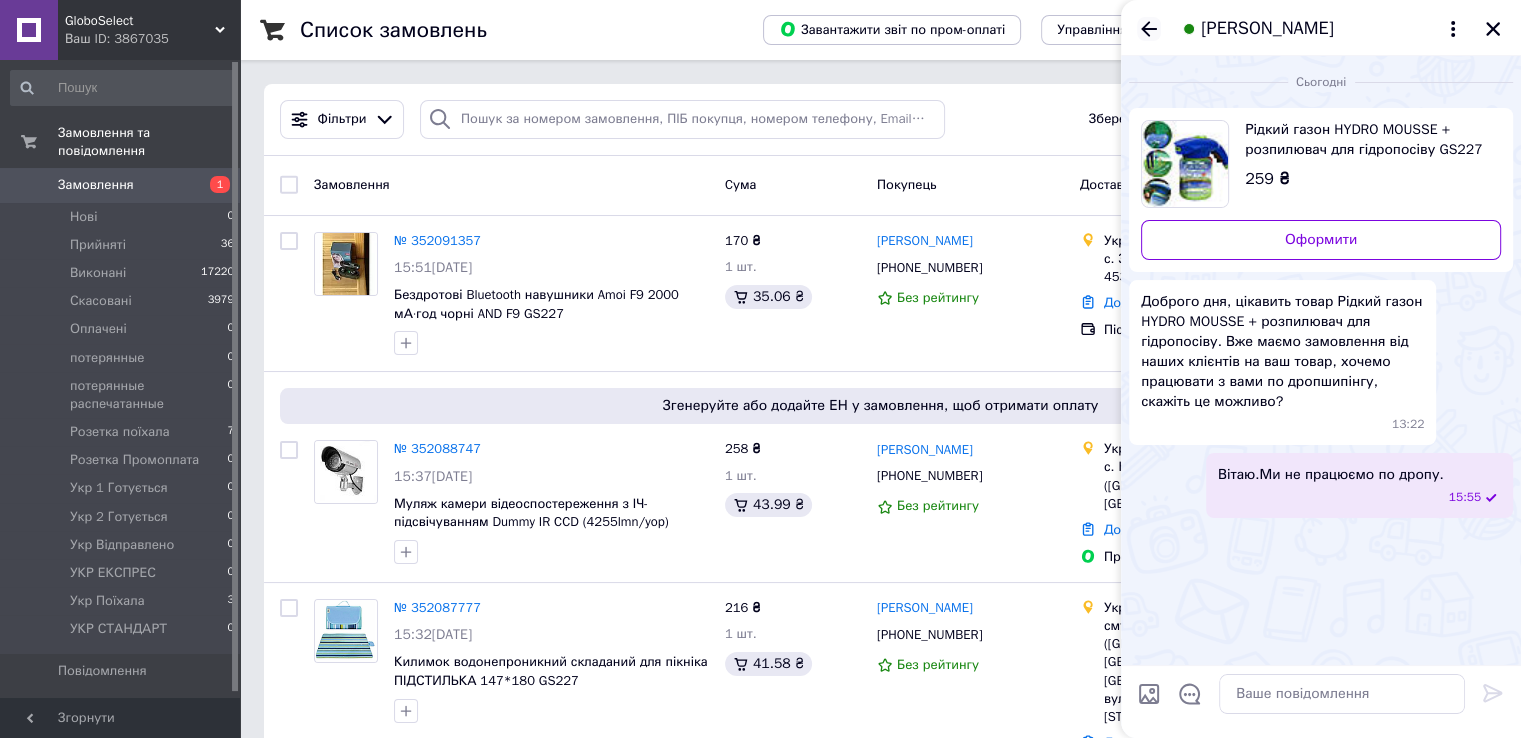 click 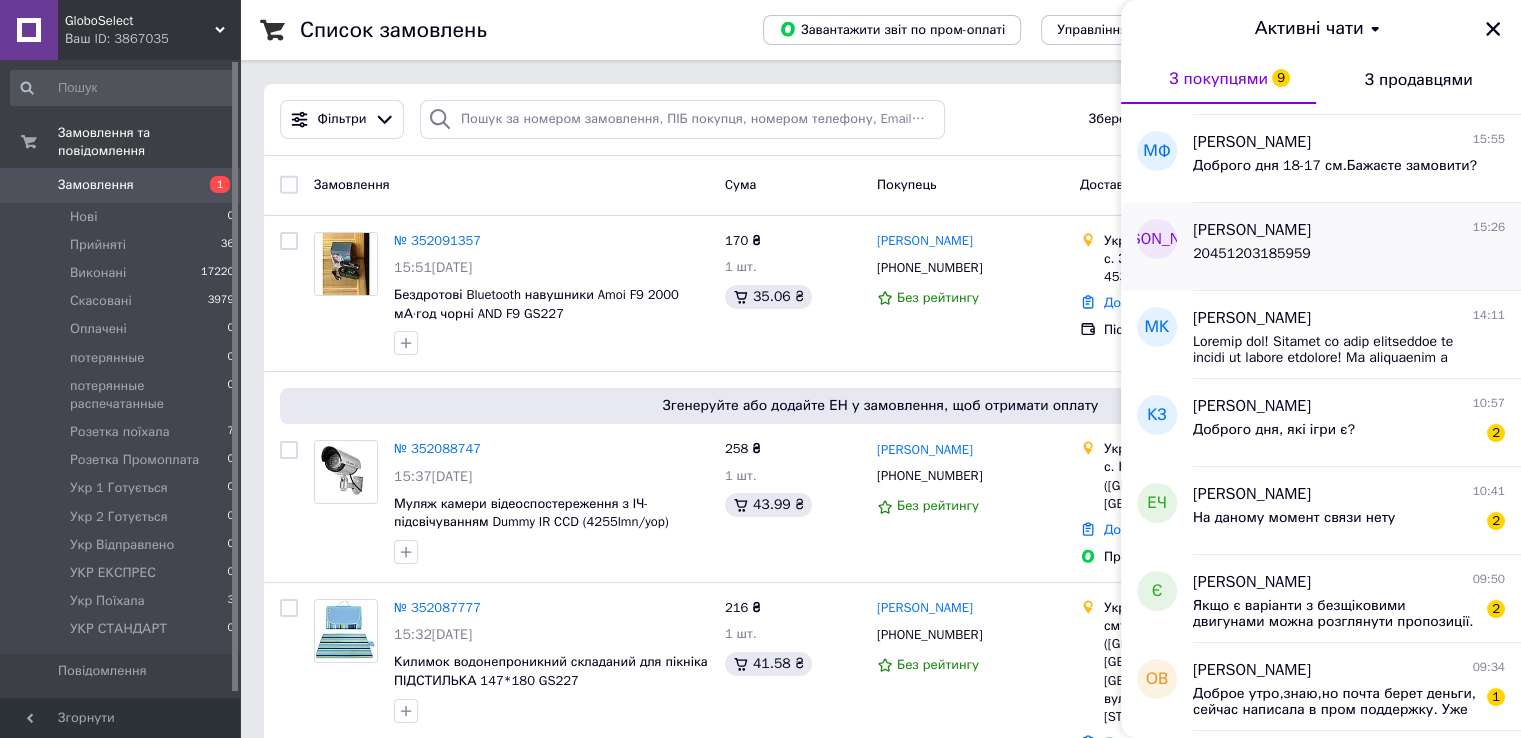scroll, scrollTop: 100, scrollLeft: 0, axis: vertical 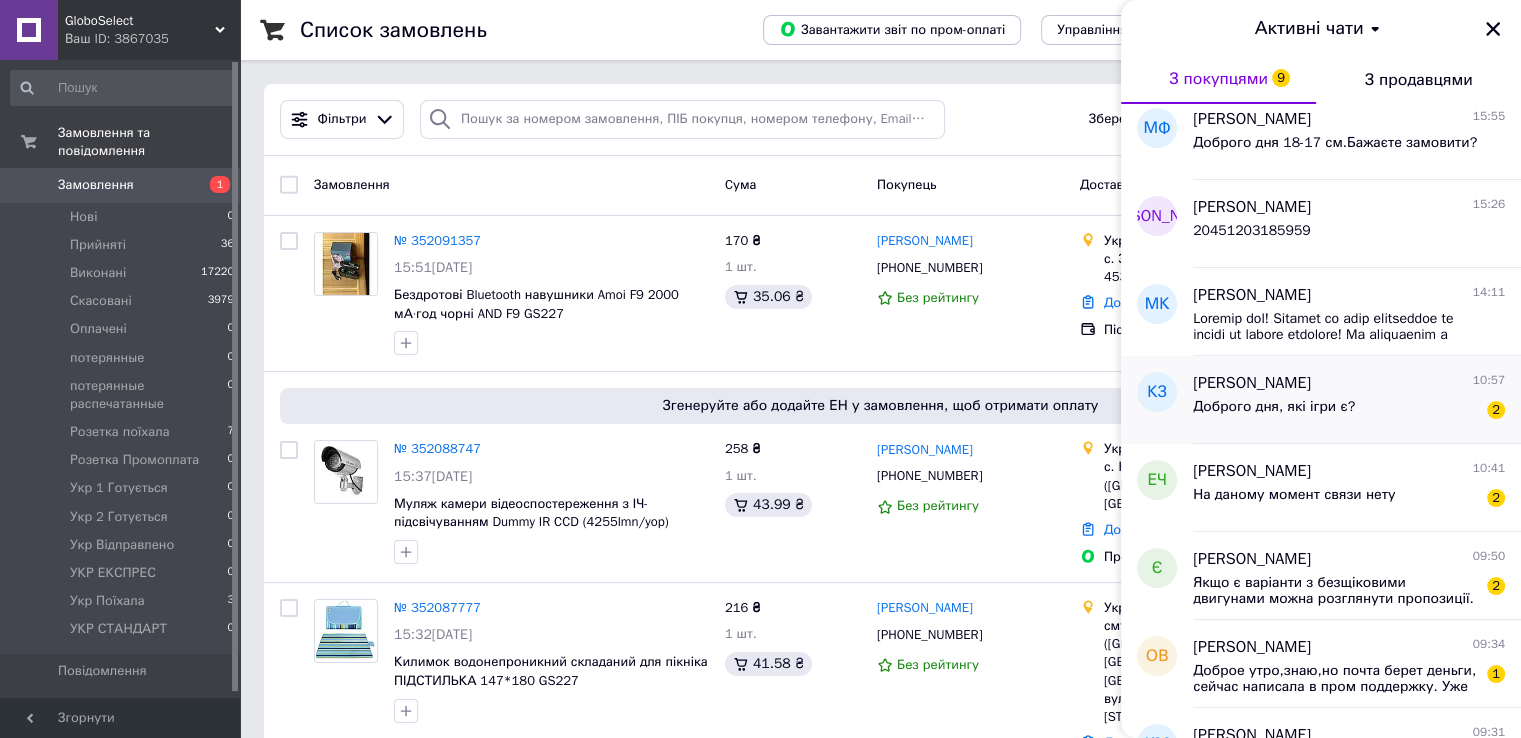 click on "Доброго дня, які ігри є?" at bounding box center [1274, 413] 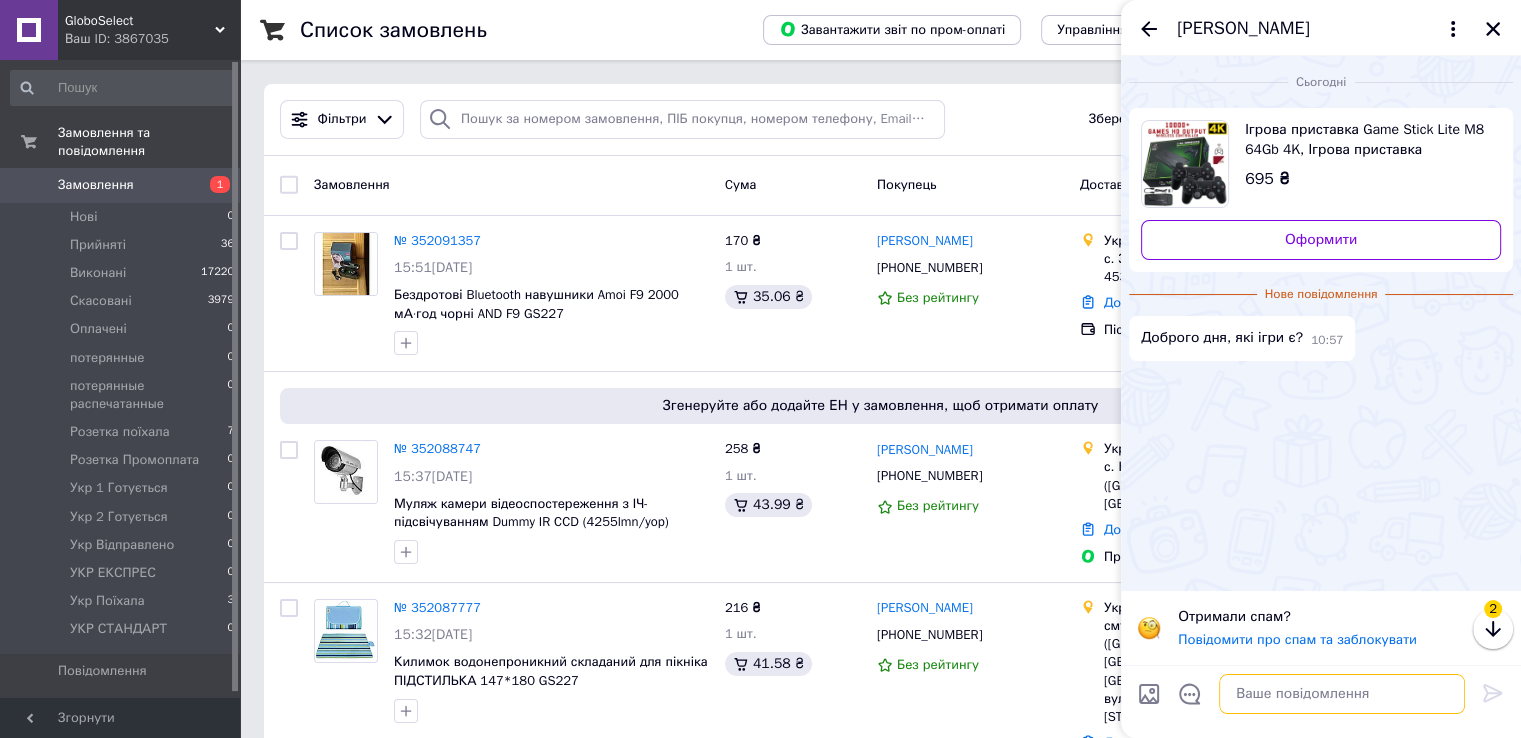 click at bounding box center [1342, 694] 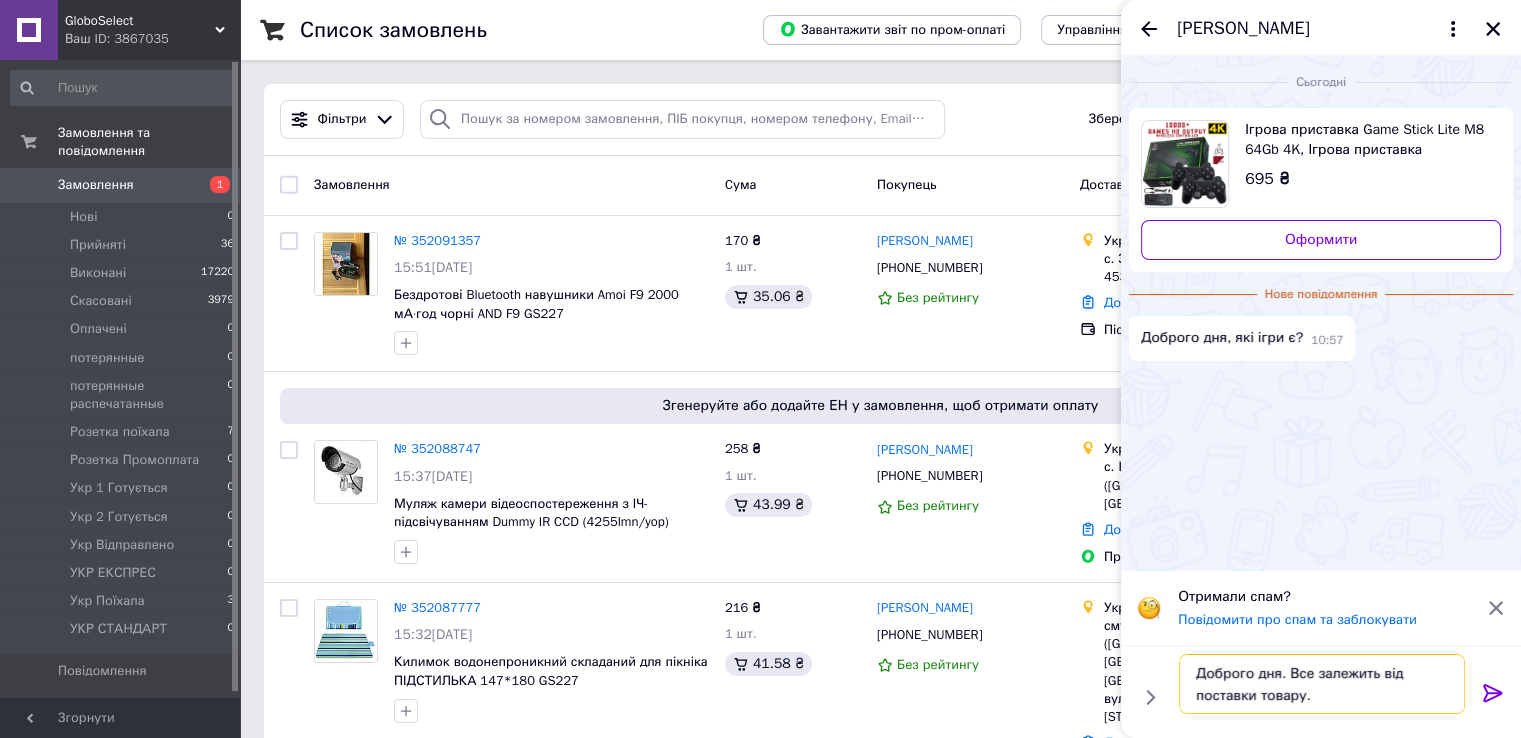 type on "Доброго дня. Все залежить від поставки товару." 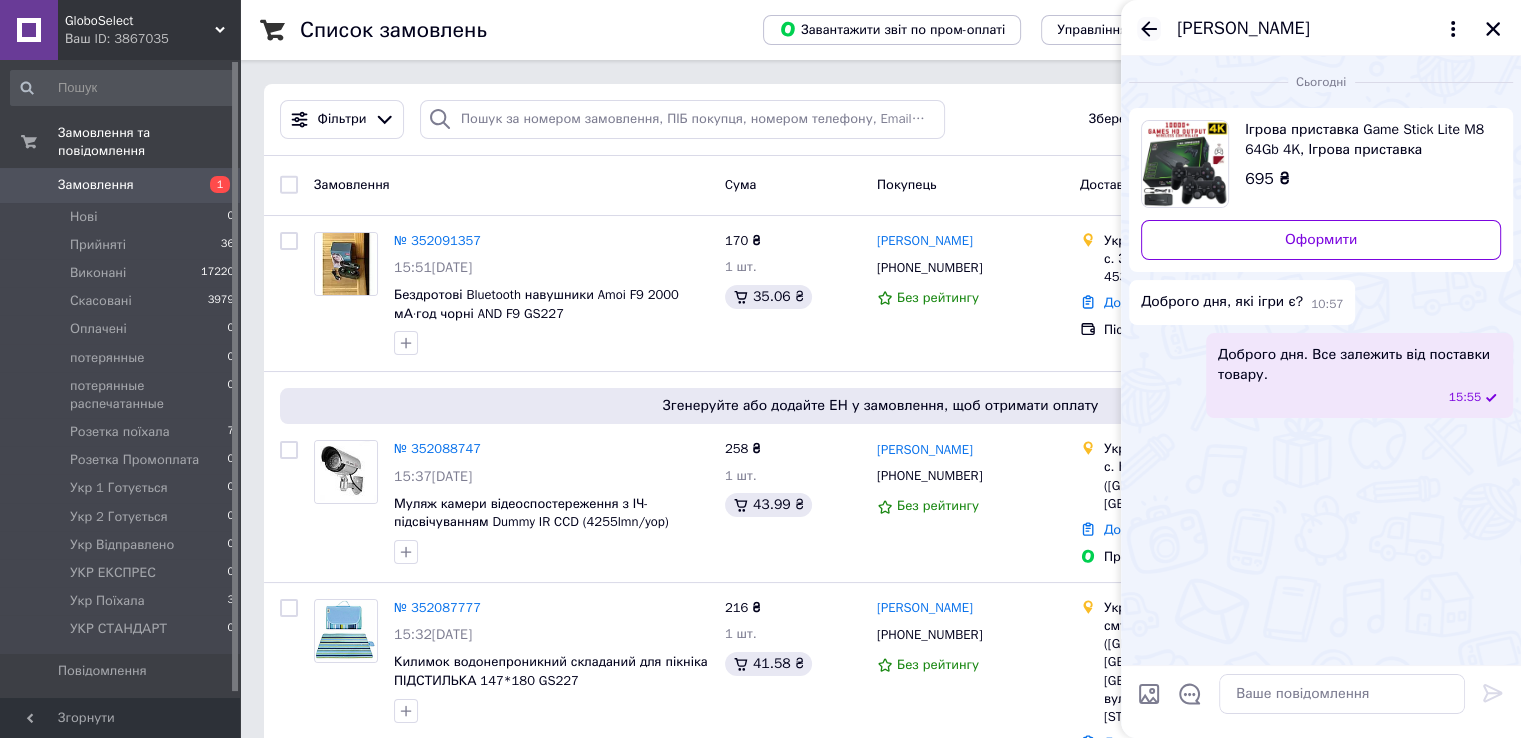 click 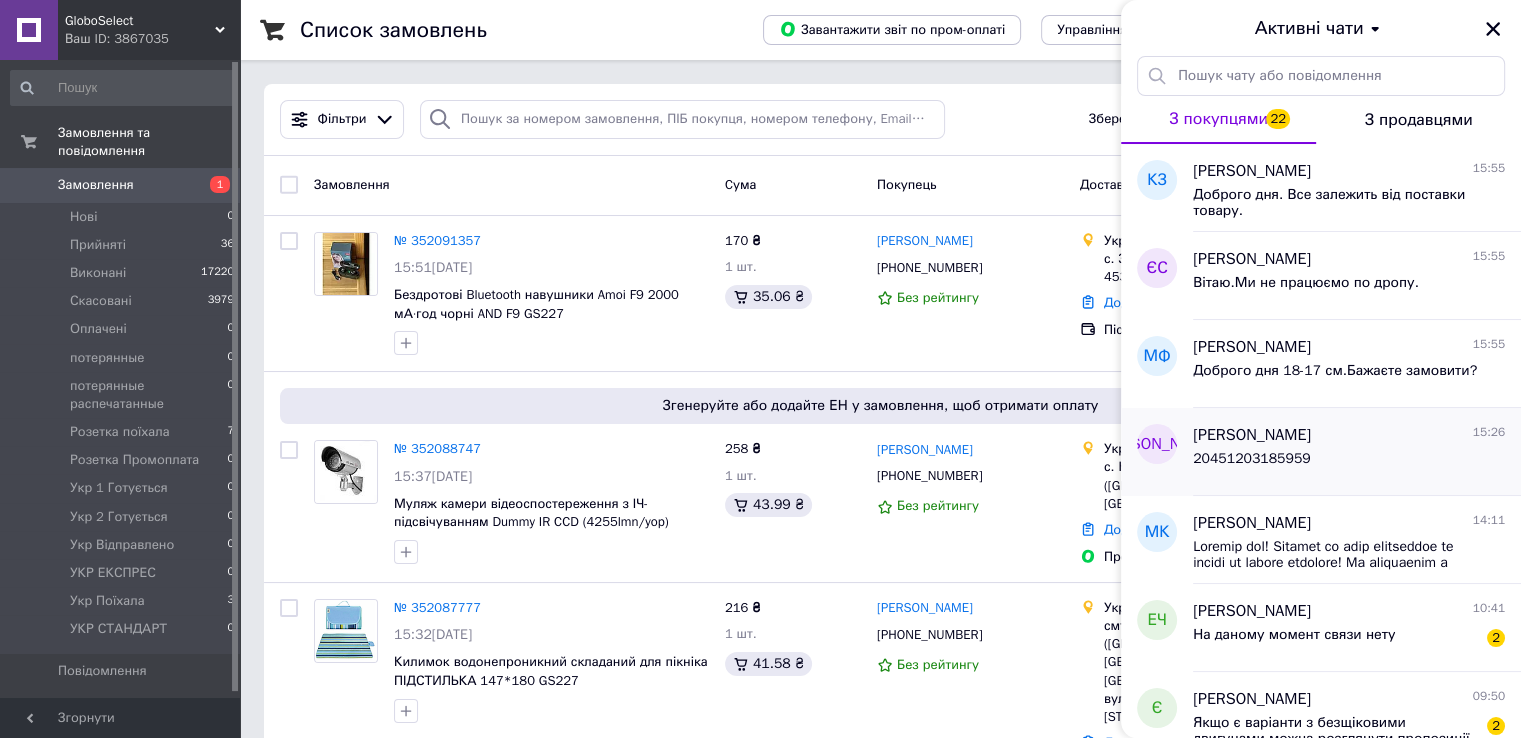 scroll, scrollTop: 300, scrollLeft: 0, axis: vertical 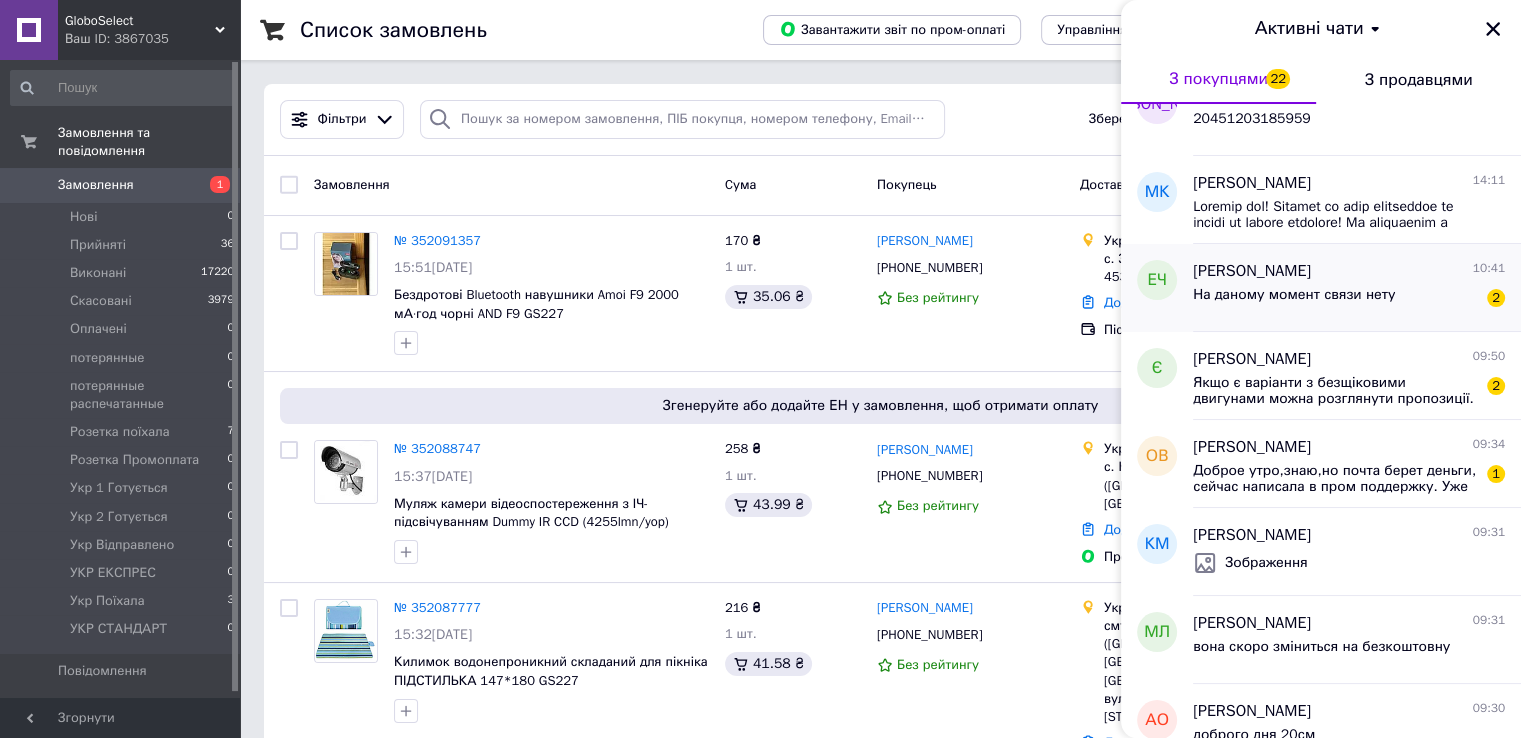 click on "Егор Чернушенко 10:41 На даному момент связи нету 2" at bounding box center (1357, 288) 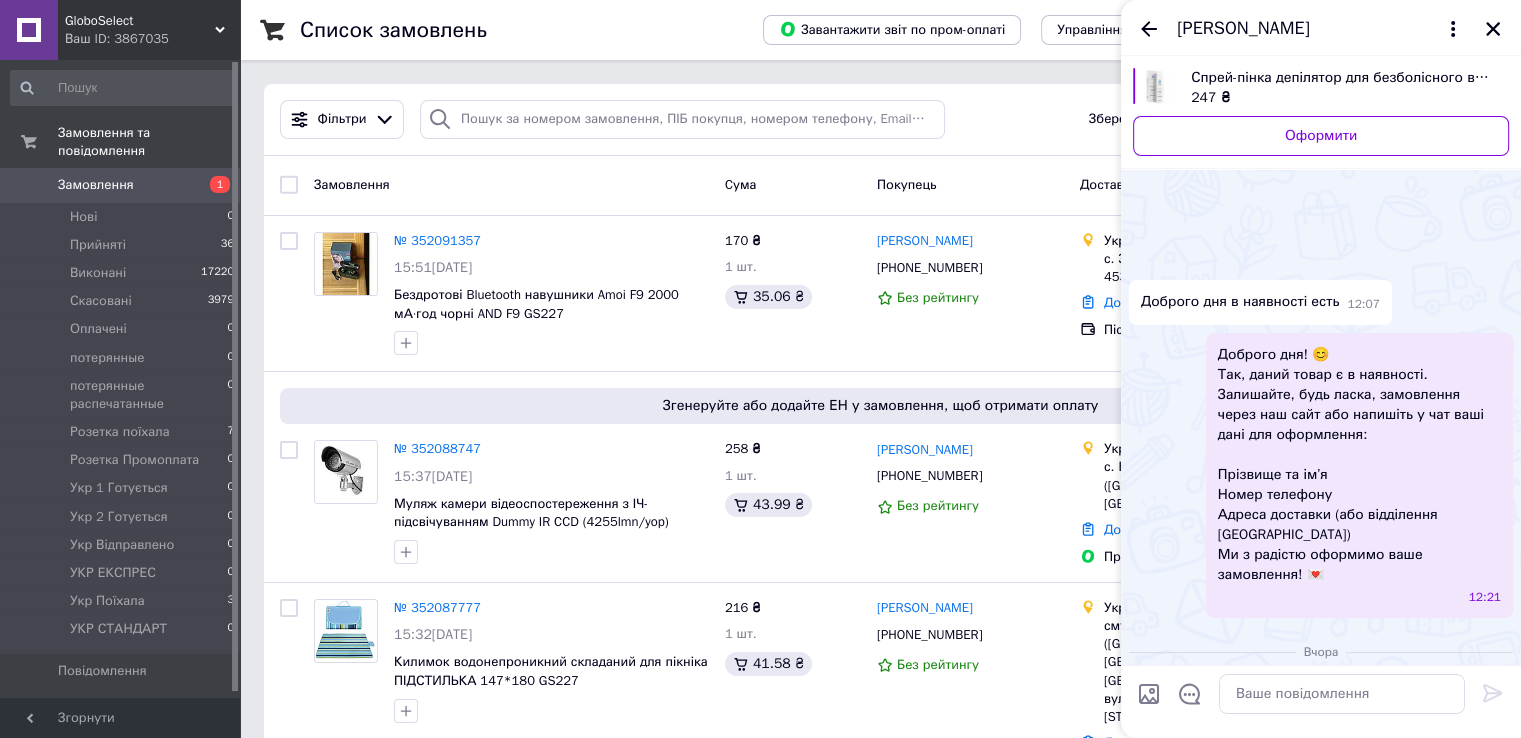 scroll, scrollTop: 428, scrollLeft: 0, axis: vertical 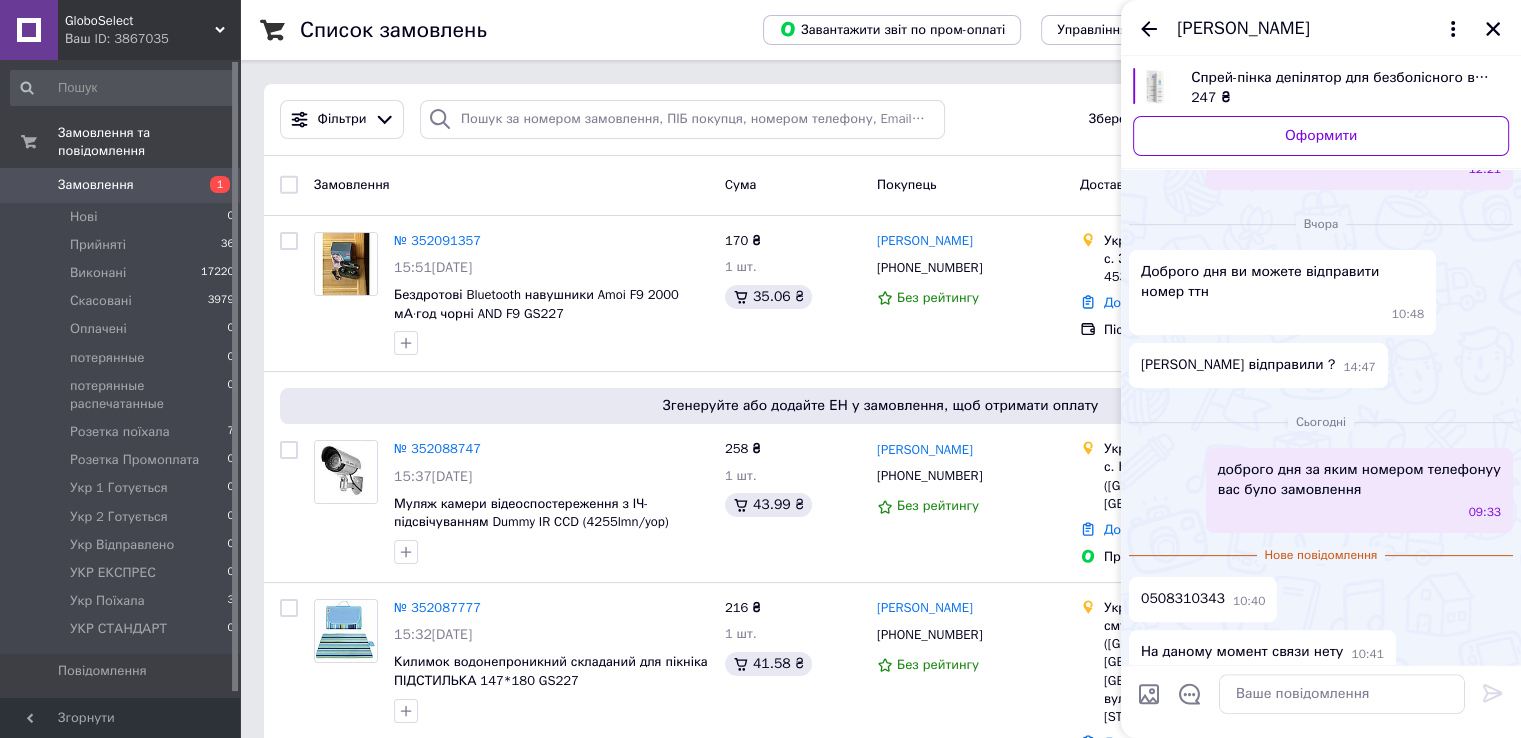 click on "0508310343" at bounding box center [1183, 599] 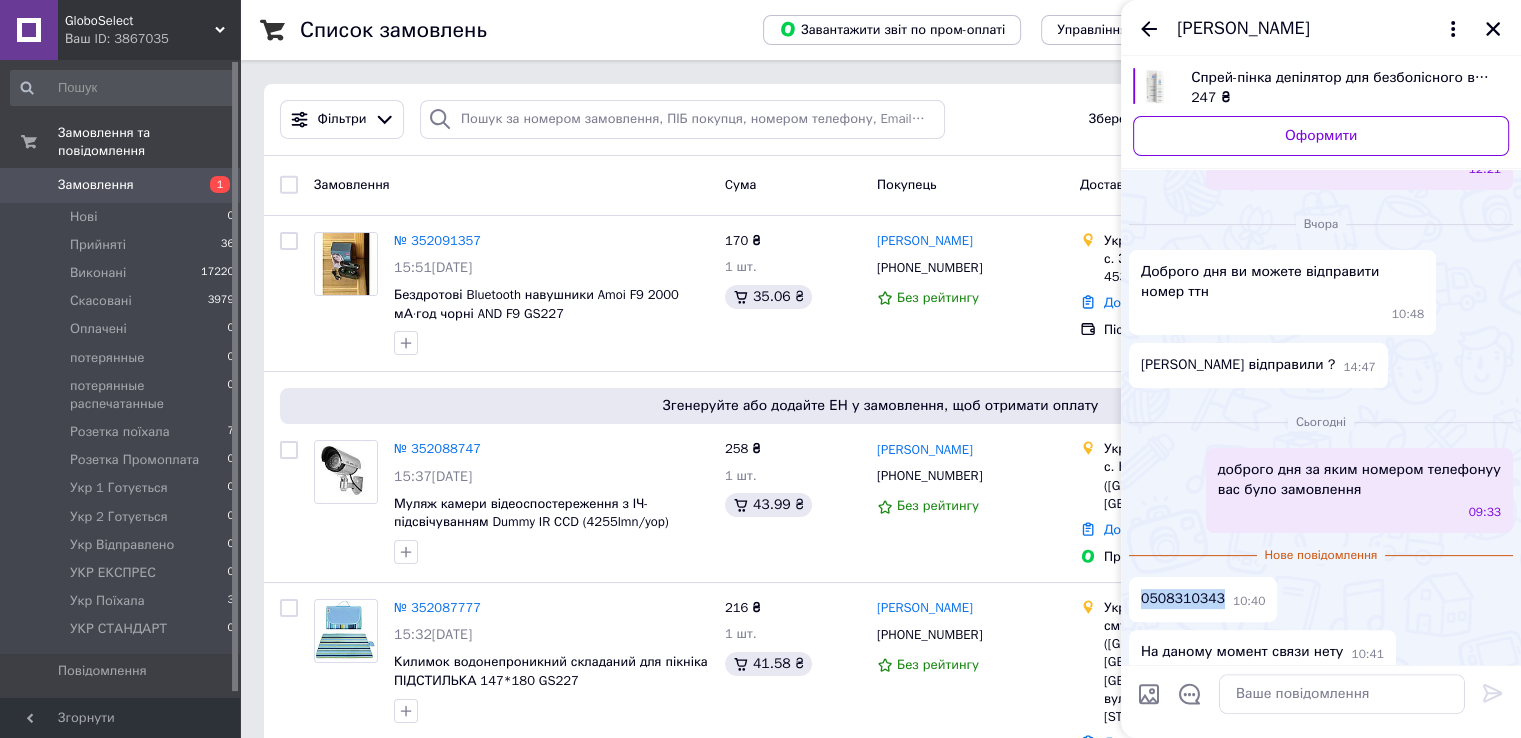 click on "0508310343" at bounding box center (1183, 599) 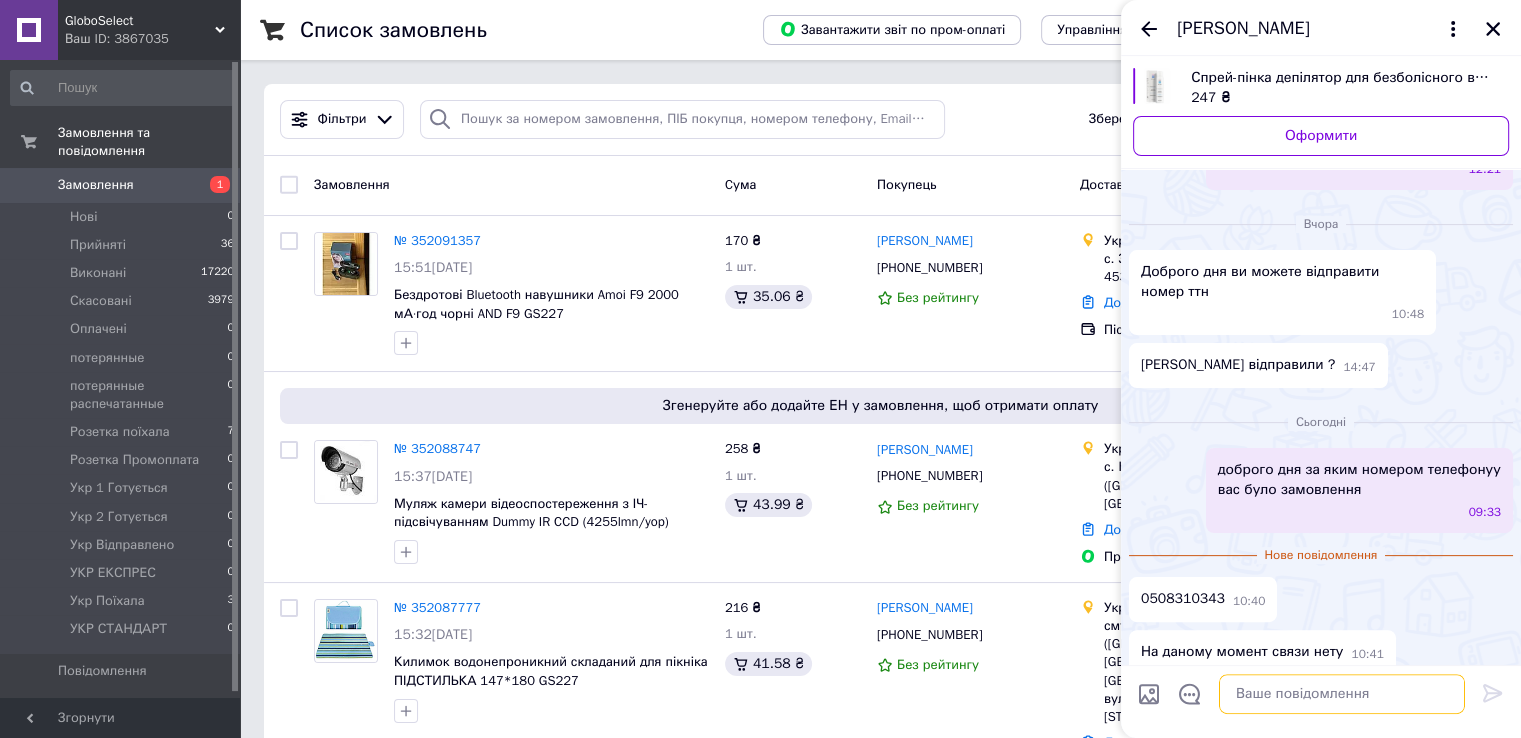 click at bounding box center (1342, 694) 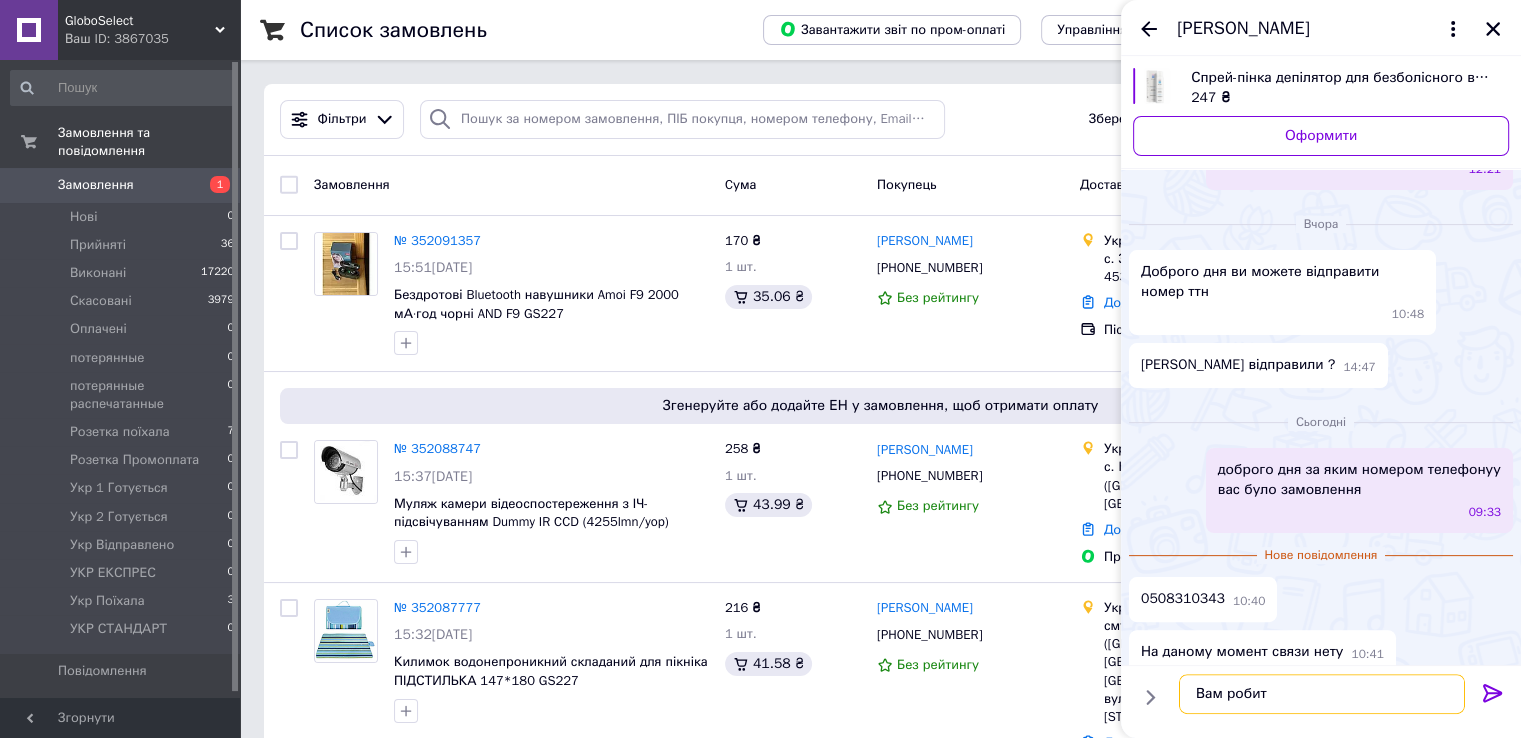click on "Вам робит" at bounding box center (1322, 694) 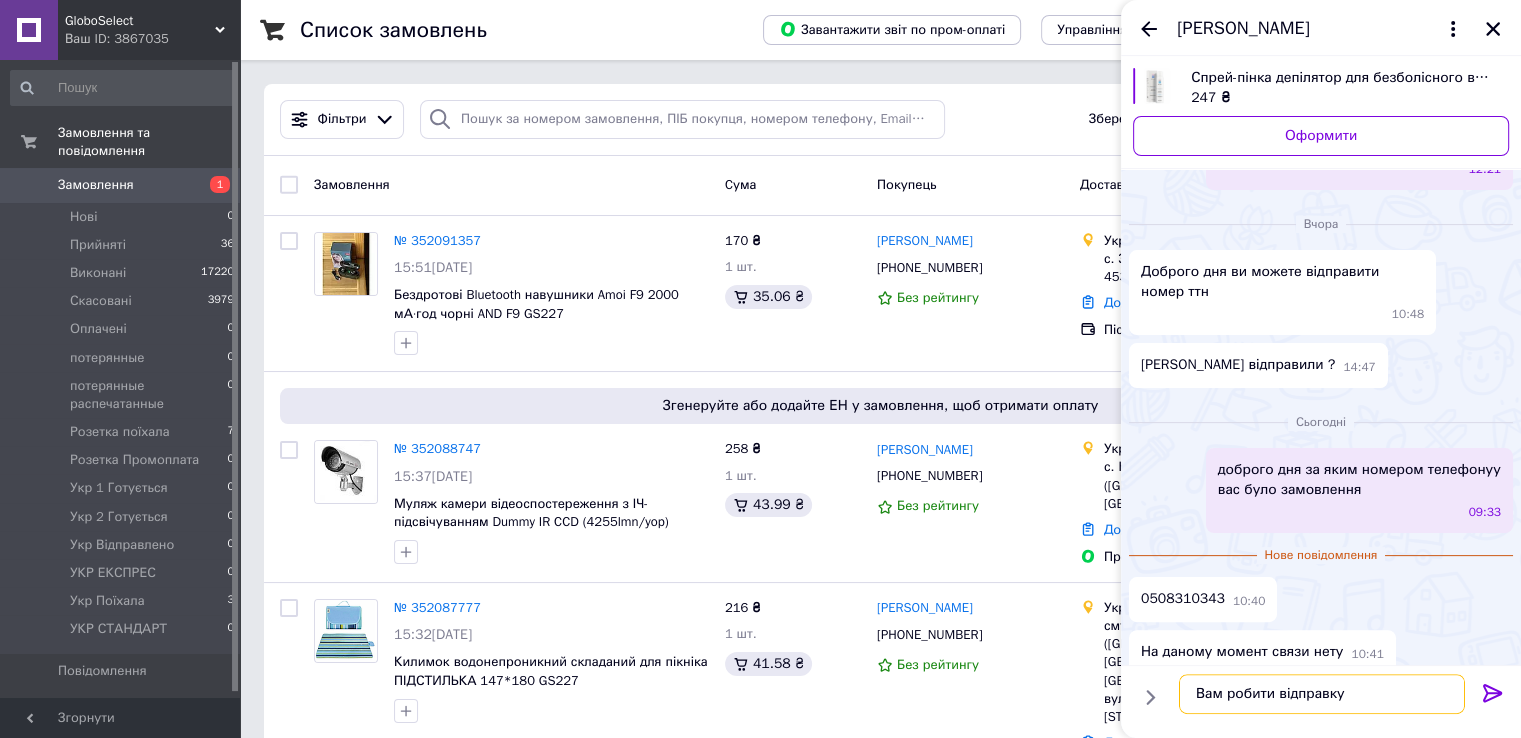type on "Вам робити відправку?" 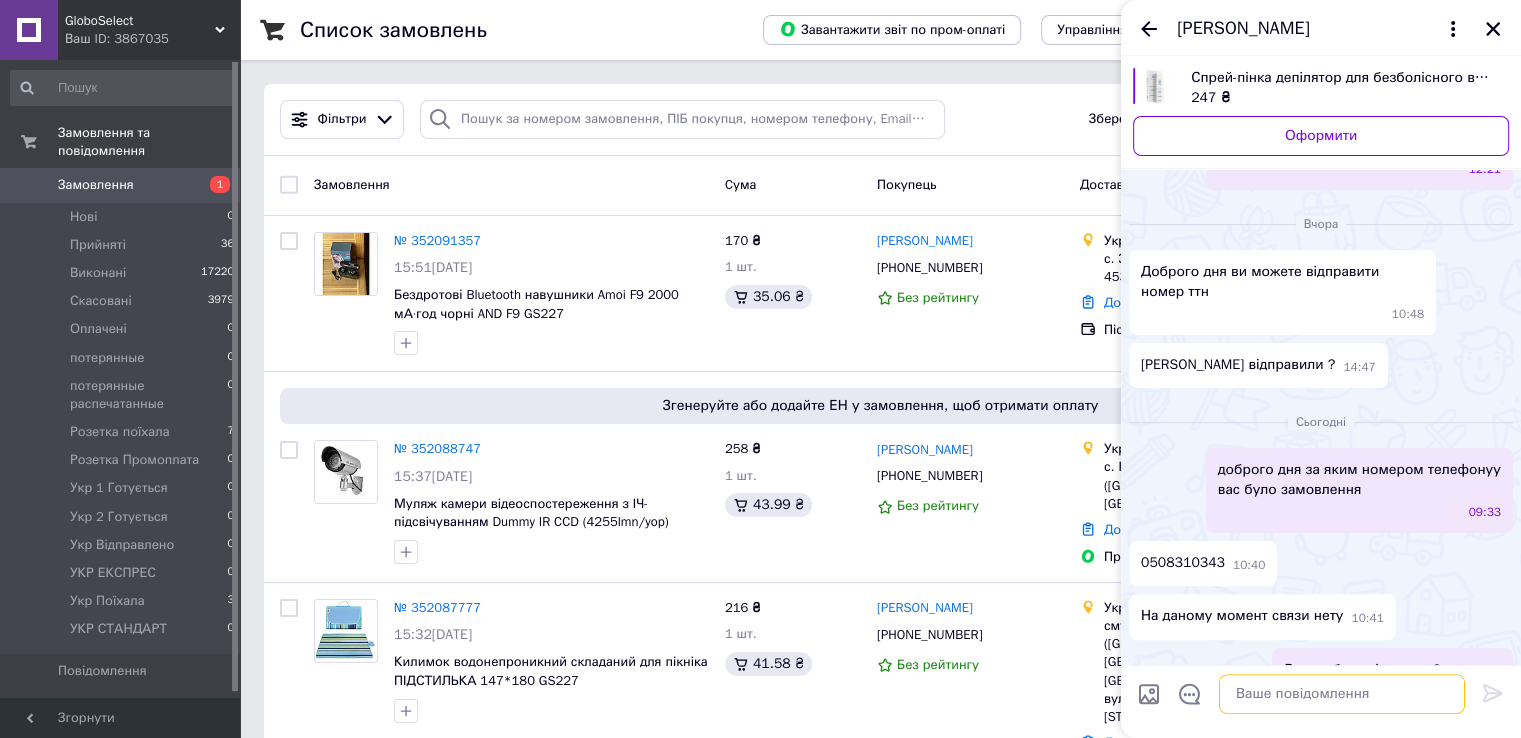 scroll, scrollTop: 393, scrollLeft: 0, axis: vertical 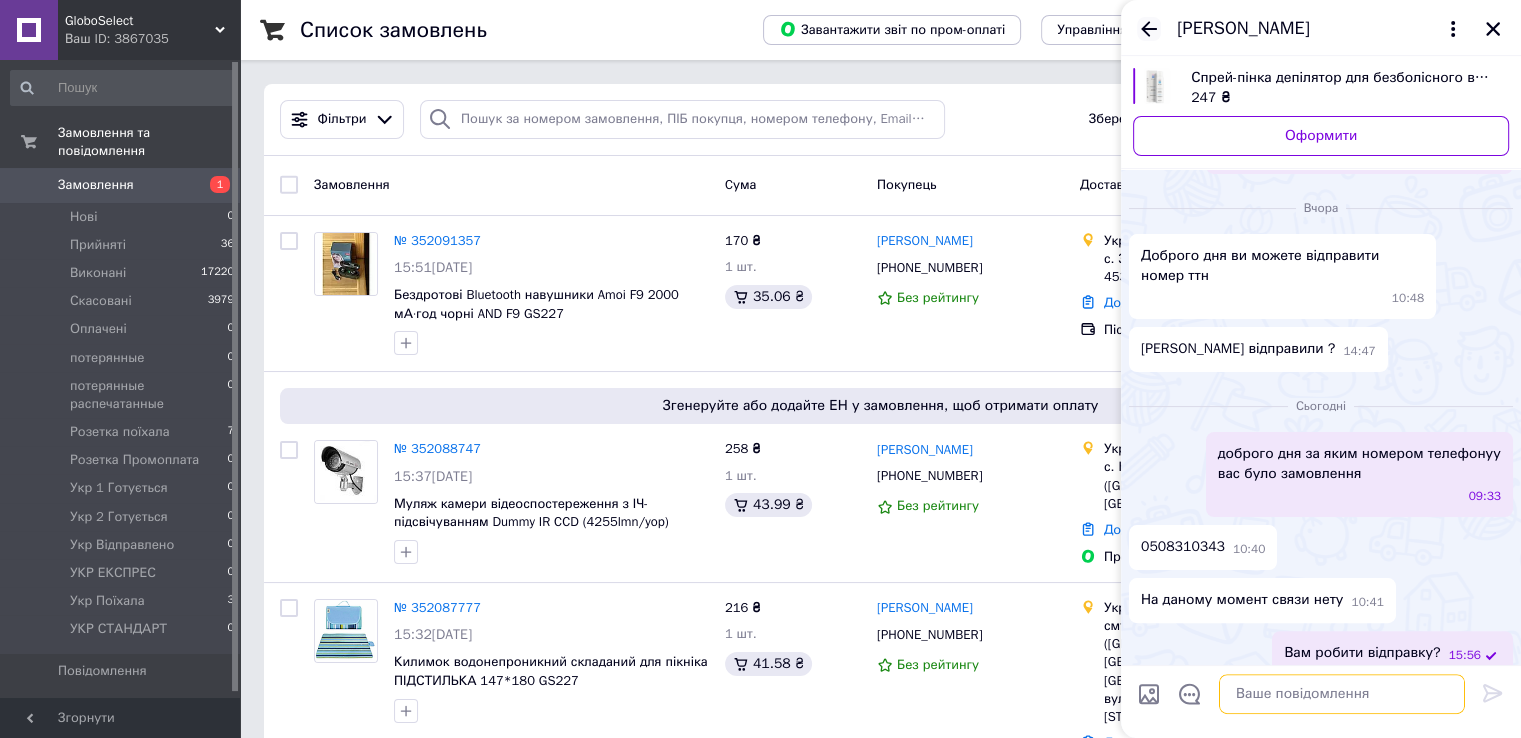 type 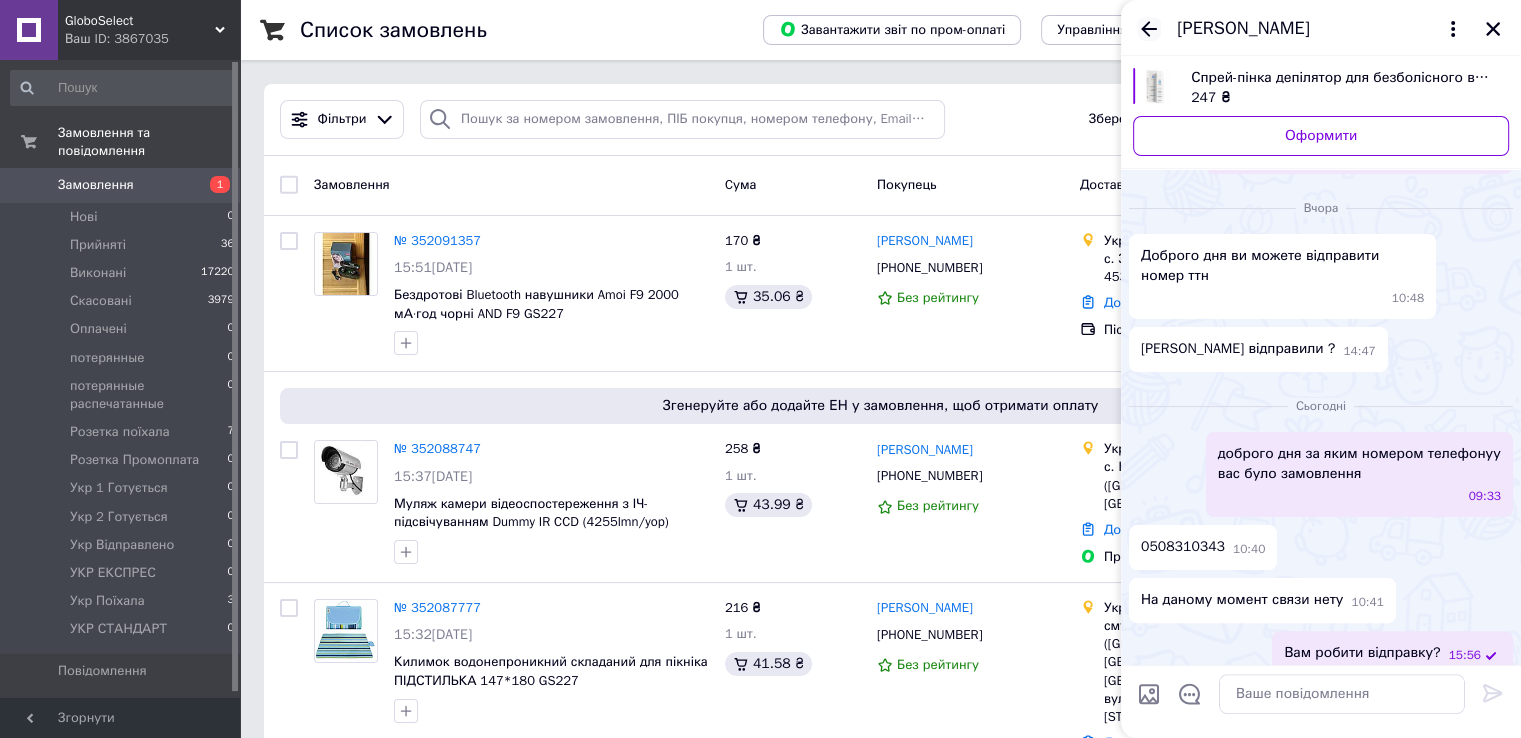 click 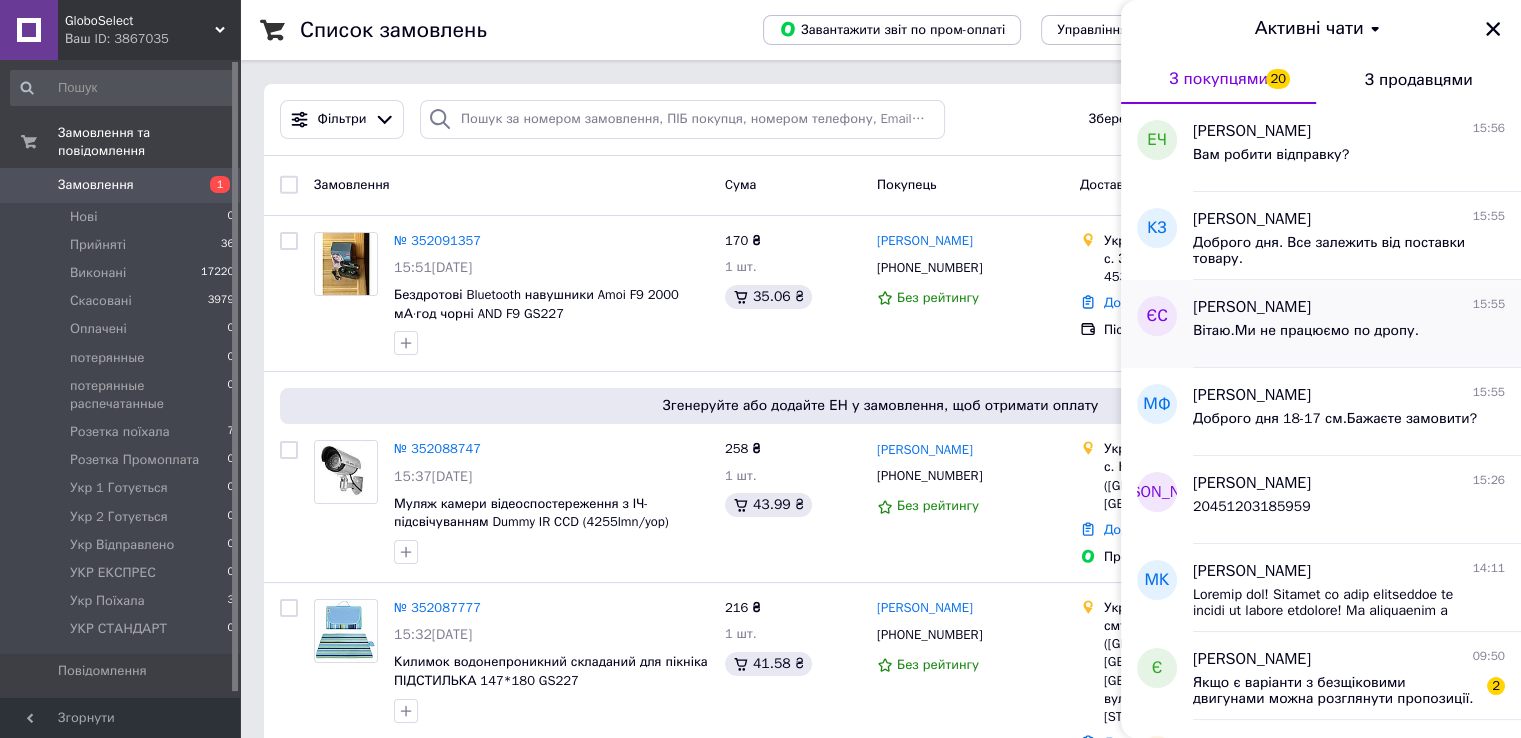 scroll, scrollTop: 400, scrollLeft: 0, axis: vertical 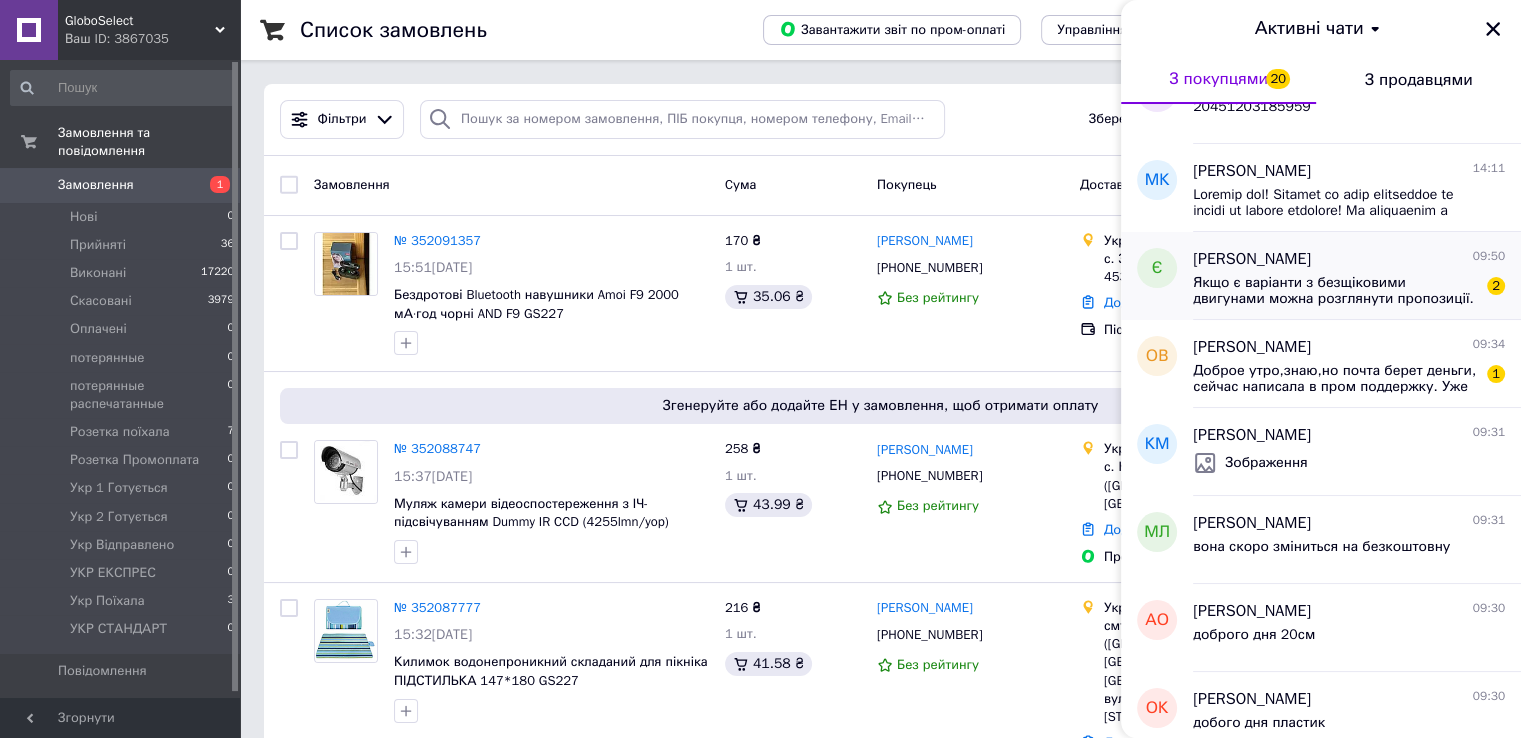 click on "Якщо є варіанти з безщіковими двигунами можна розглянути пропозиції." at bounding box center (1335, 291) 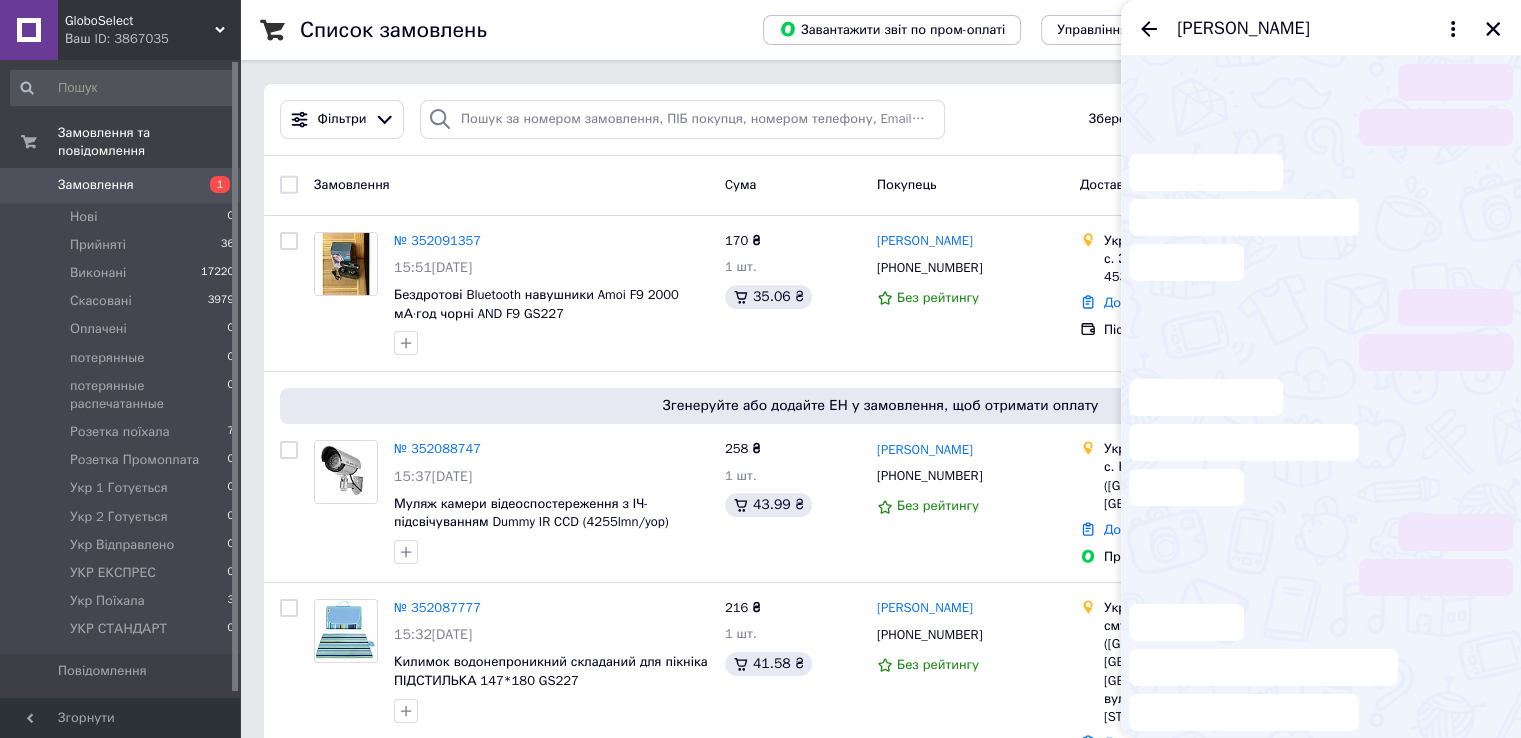 scroll, scrollTop: 4, scrollLeft: 0, axis: vertical 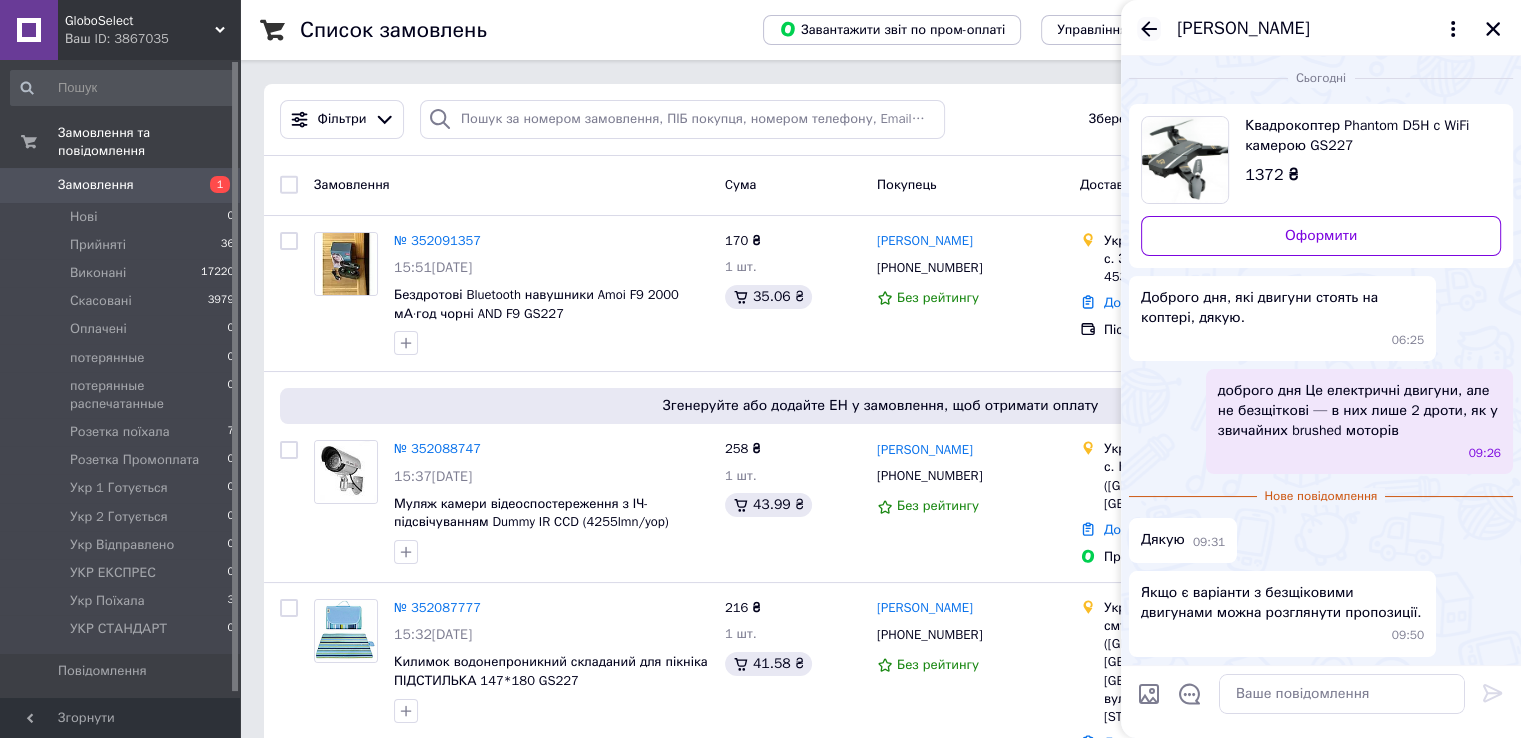 click 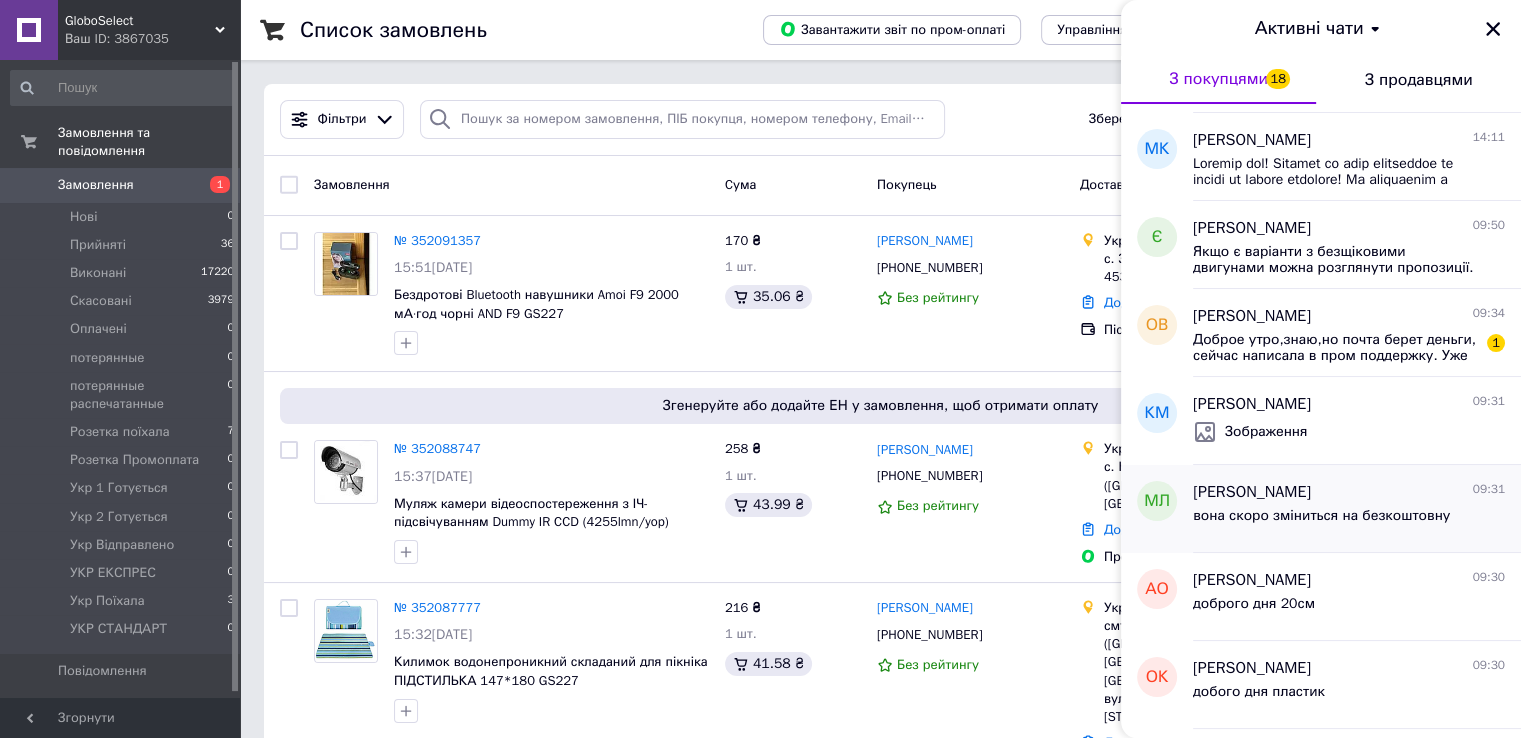 scroll, scrollTop: 500, scrollLeft: 0, axis: vertical 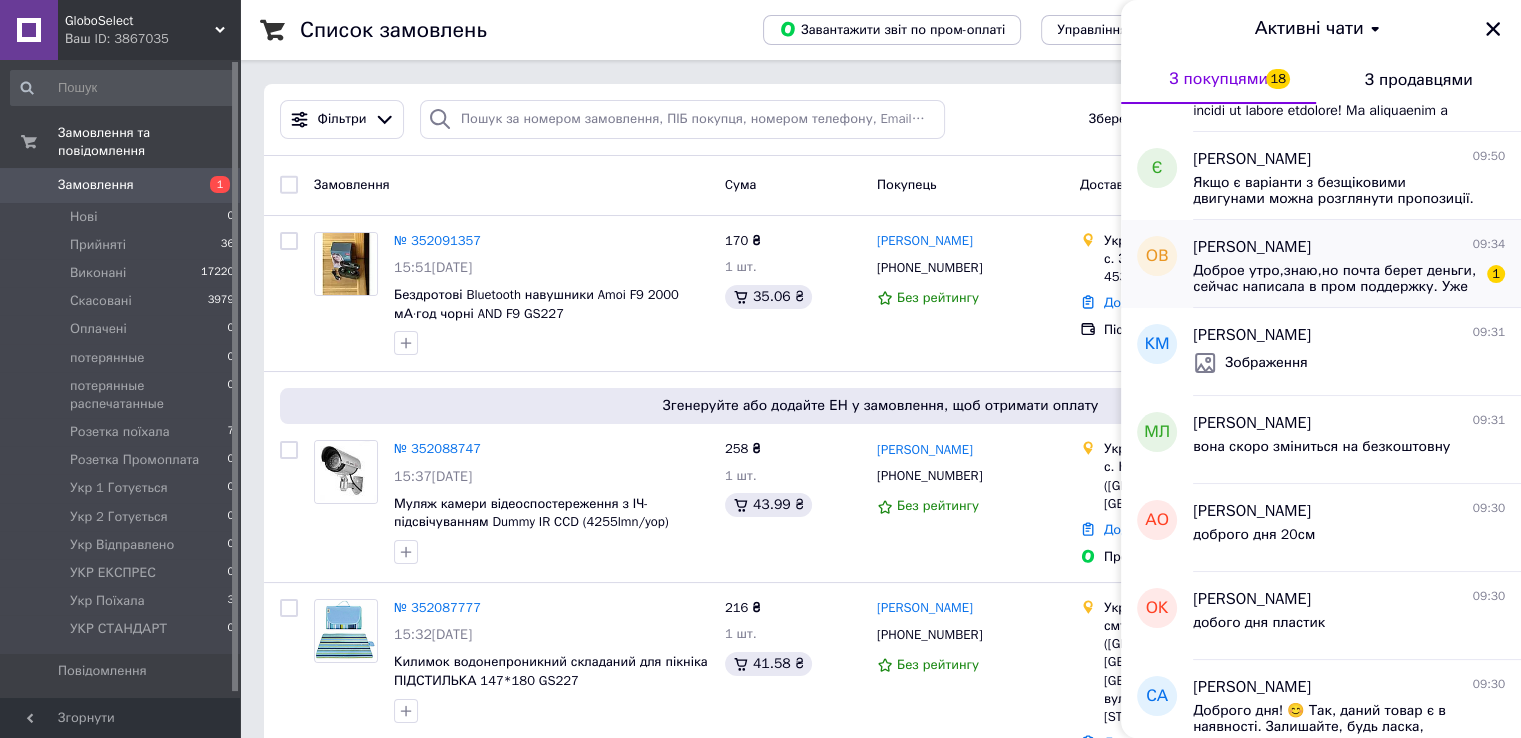 click on "Доброе утро,знаю,но почта берет деньги, сейчас написала в пром поддержку.
Уже второй раз так." at bounding box center (1335, 279) 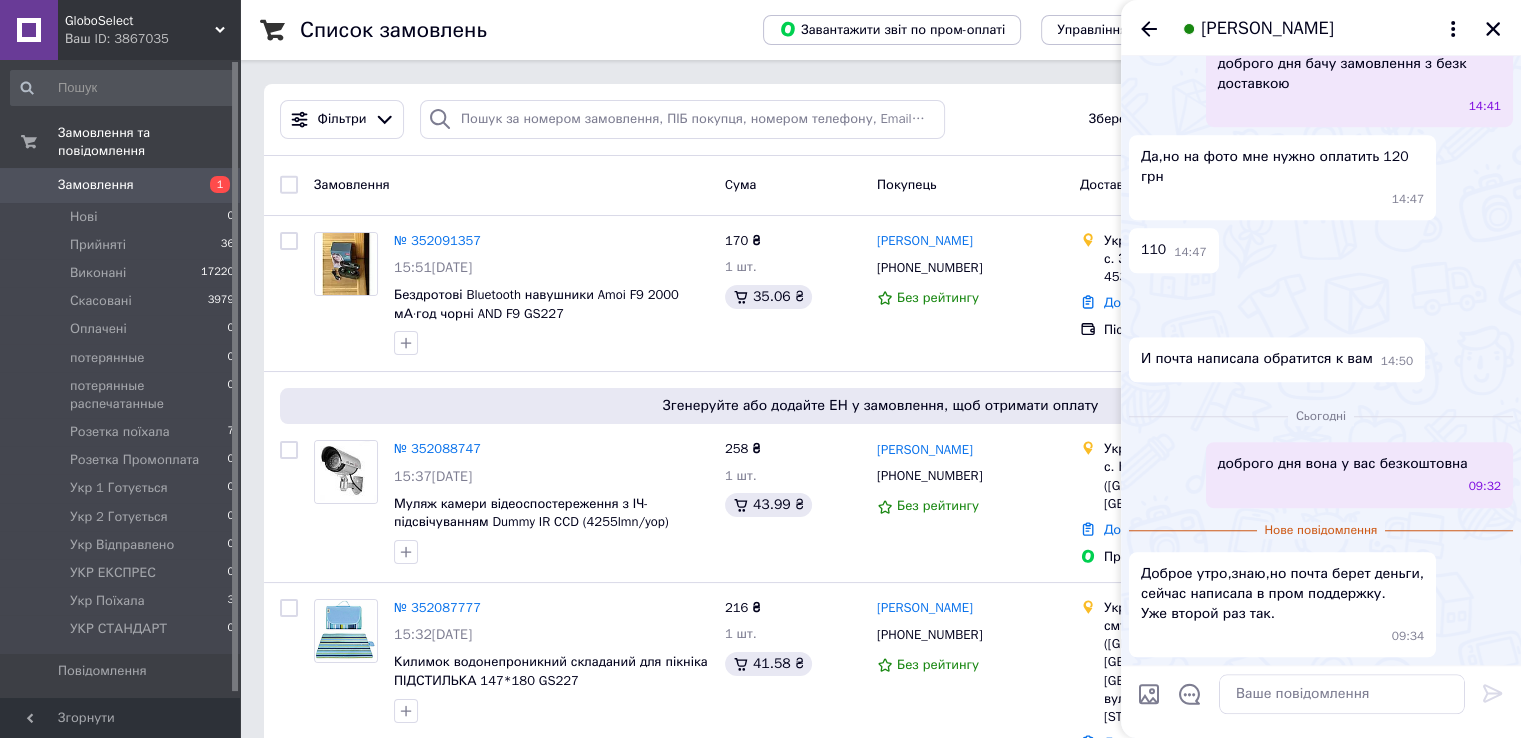 scroll, scrollTop: 2342, scrollLeft: 0, axis: vertical 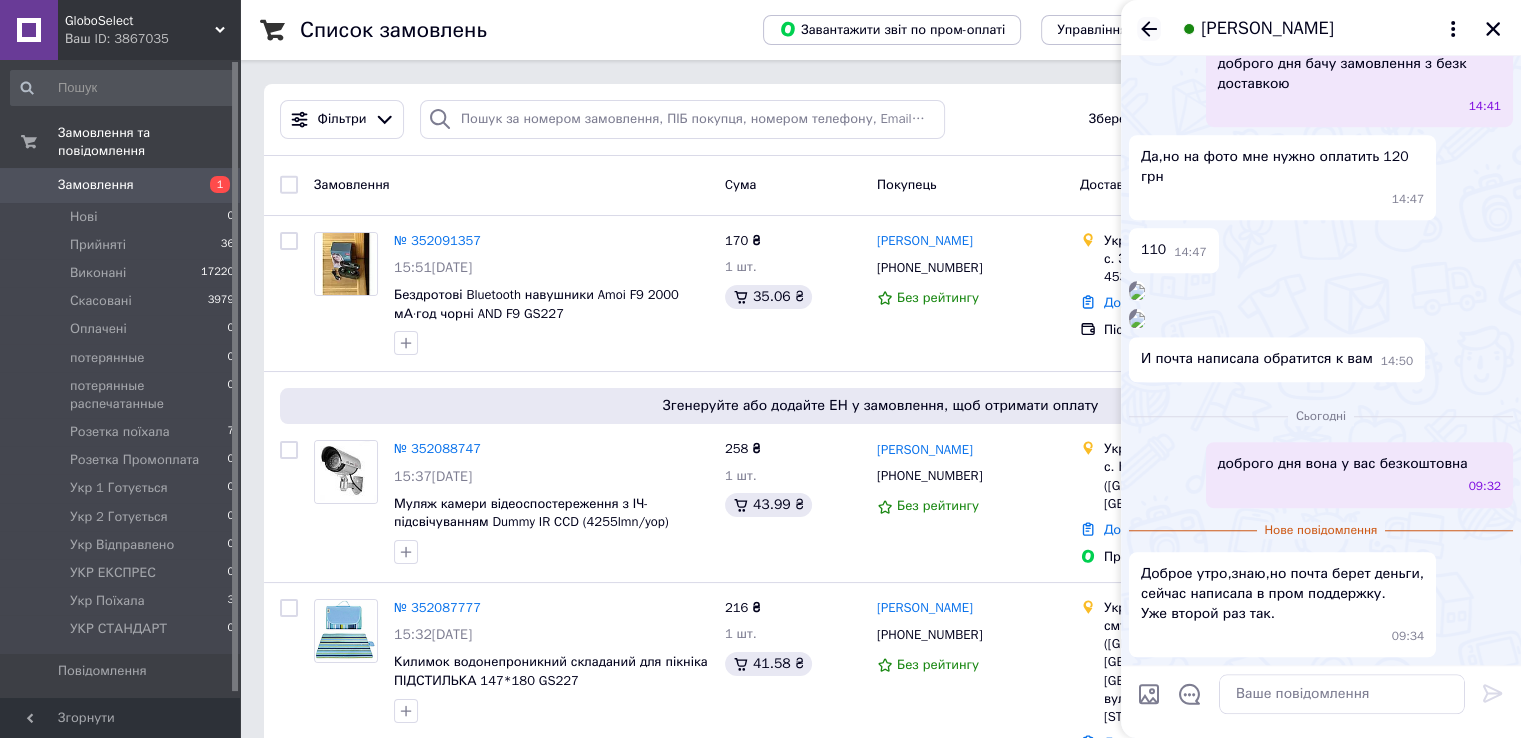 click 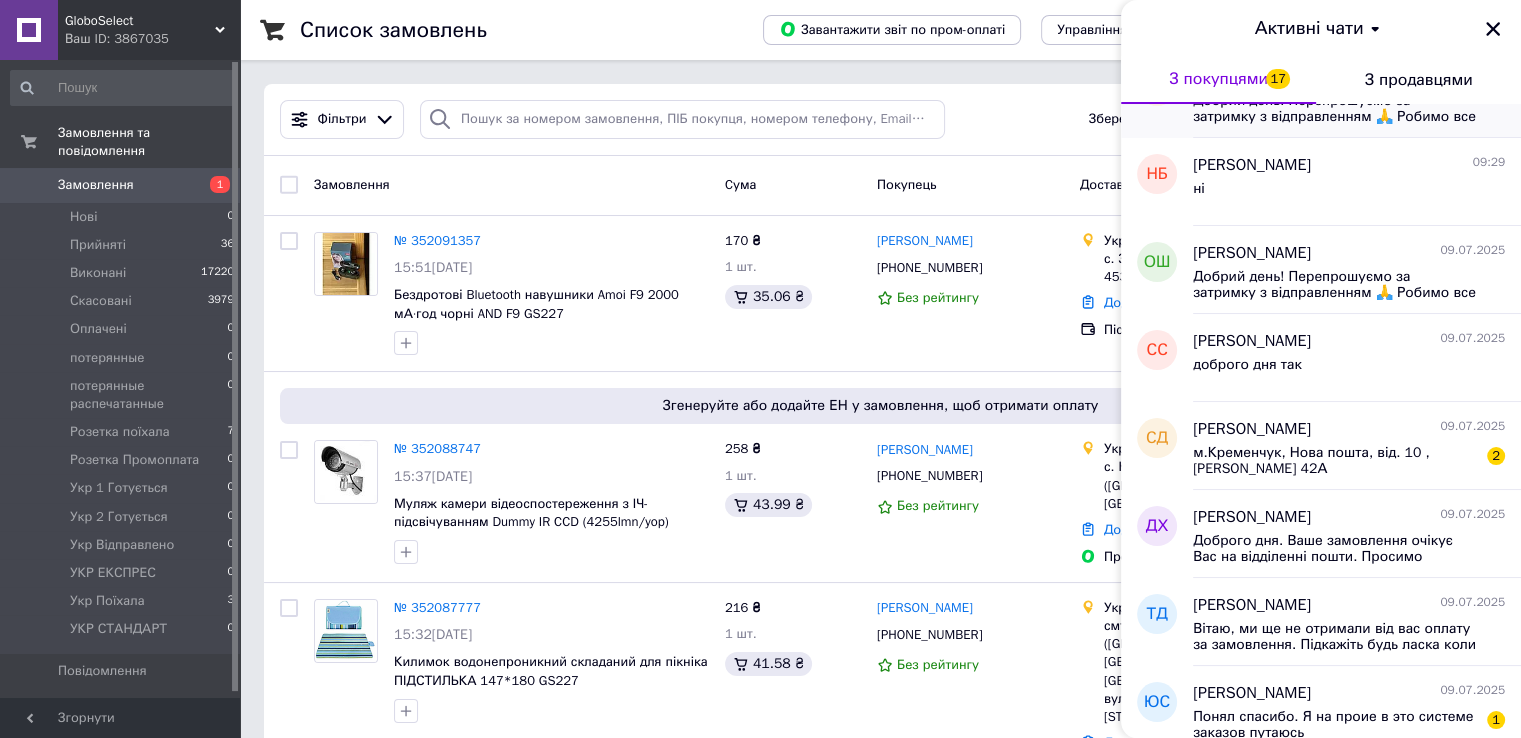 scroll, scrollTop: 1200, scrollLeft: 0, axis: vertical 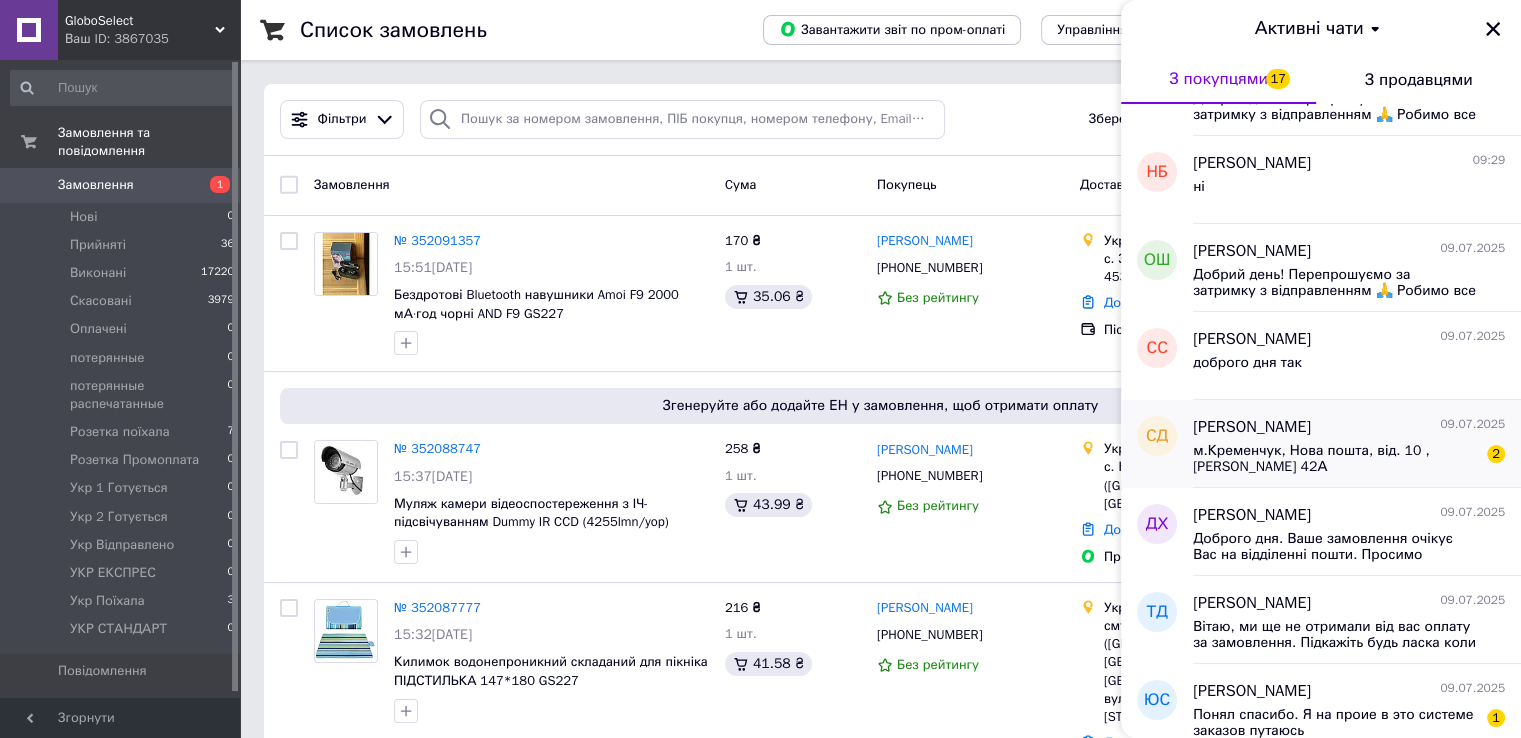 click on "м.Кременчук, Нова пошта, від. 10 ,[PERSON_NAME] 42А" at bounding box center [1335, 459] 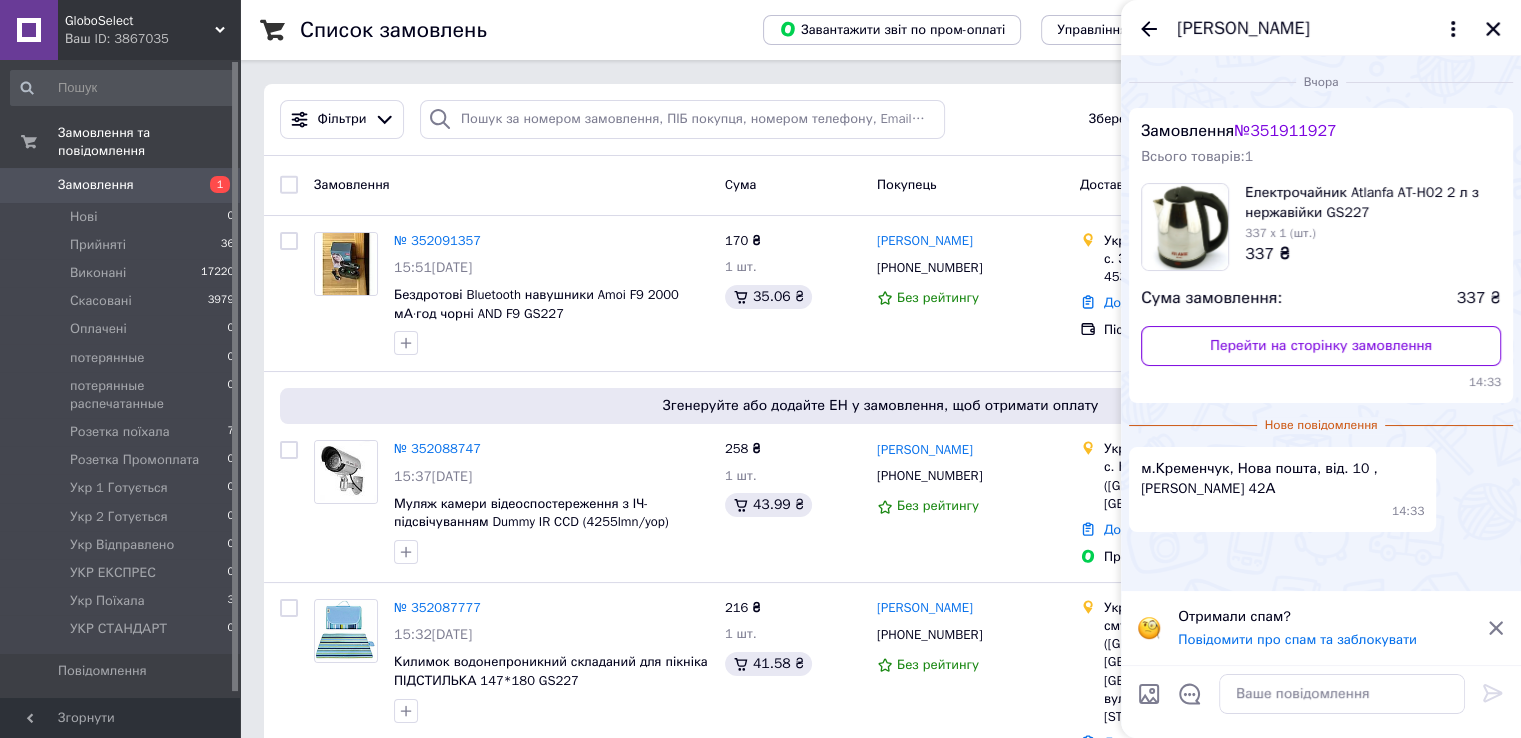 click on "№ 351911927" at bounding box center (1285, 131) 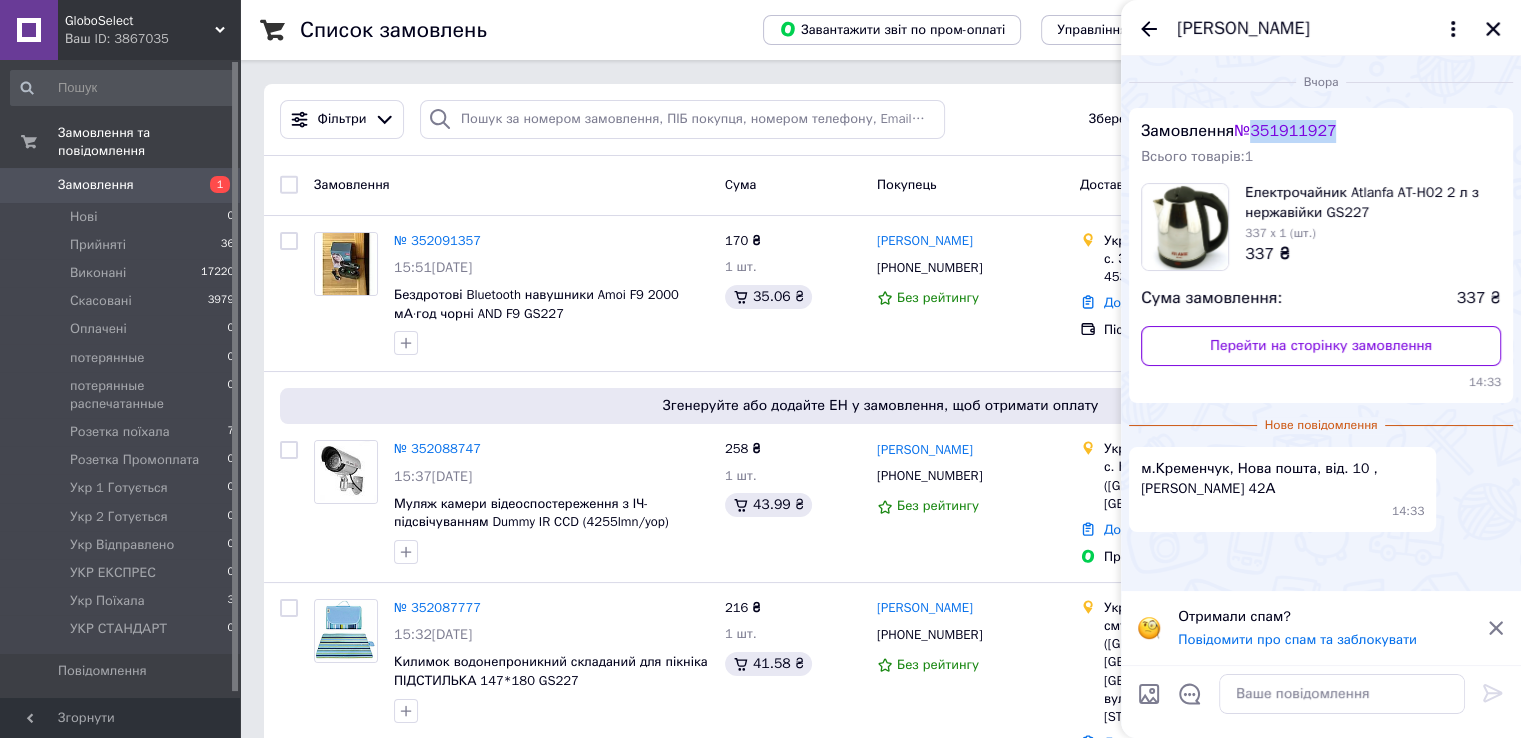 click on "№ 351911927" at bounding box center (1285, 131) 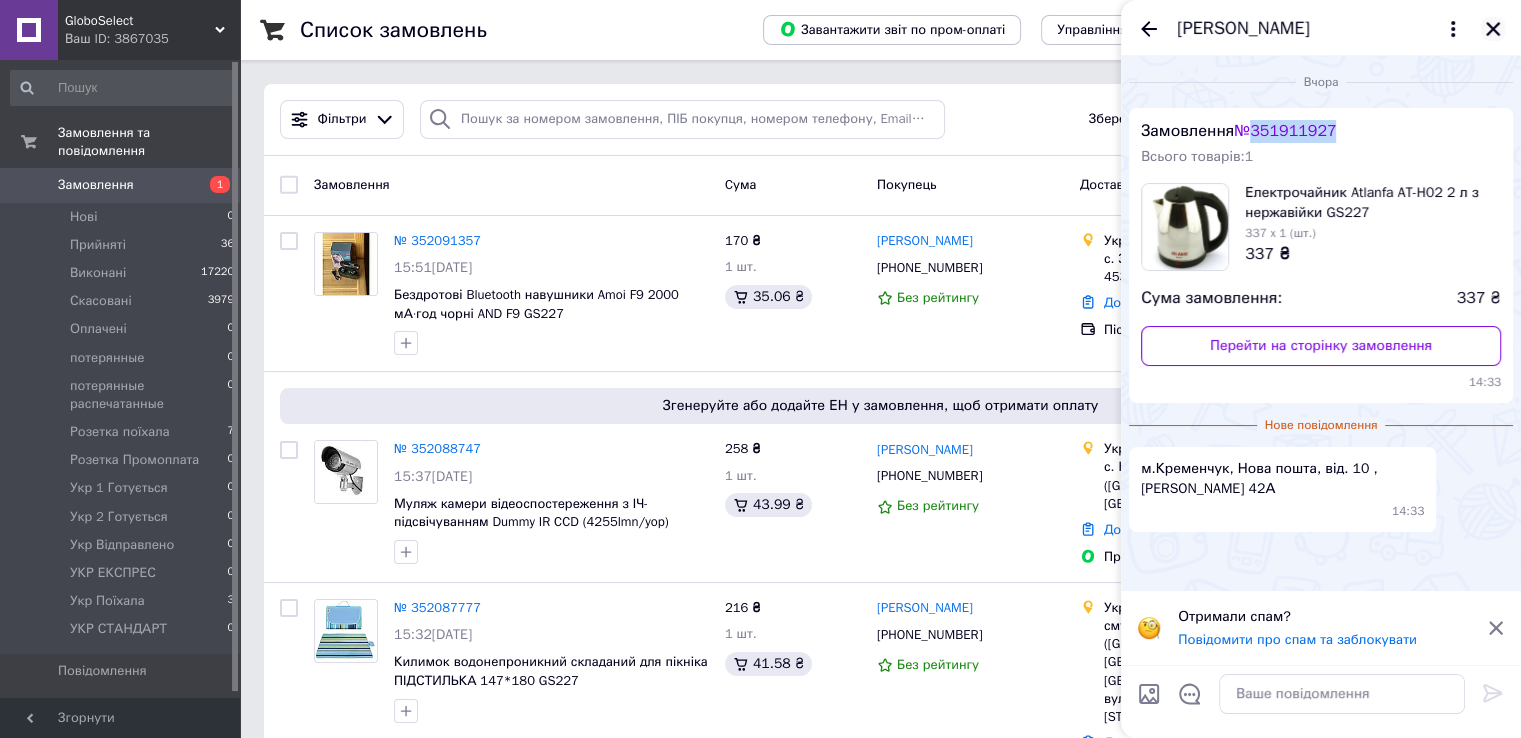 click 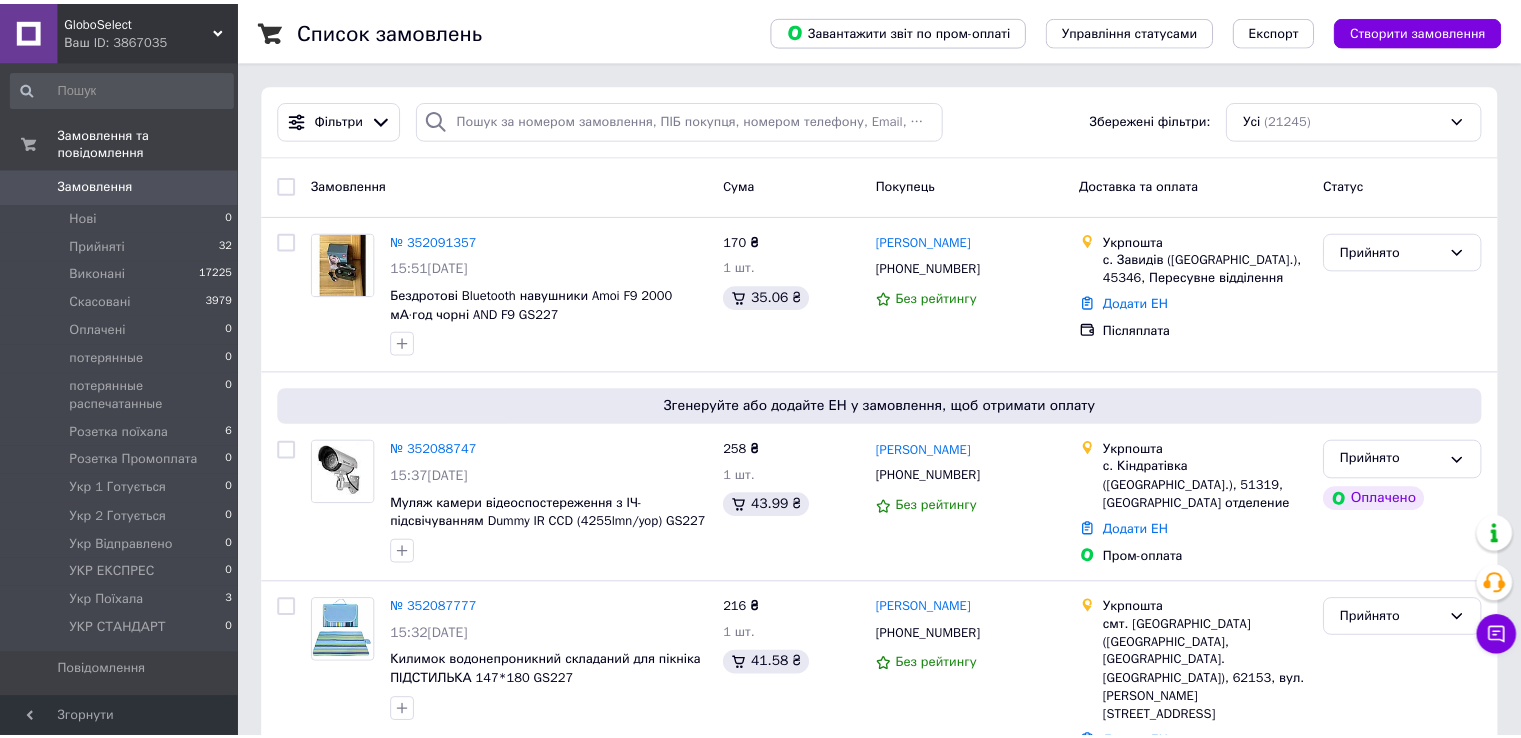 scroll, scrollTop: 0, scrollLeft: 0, axis: both 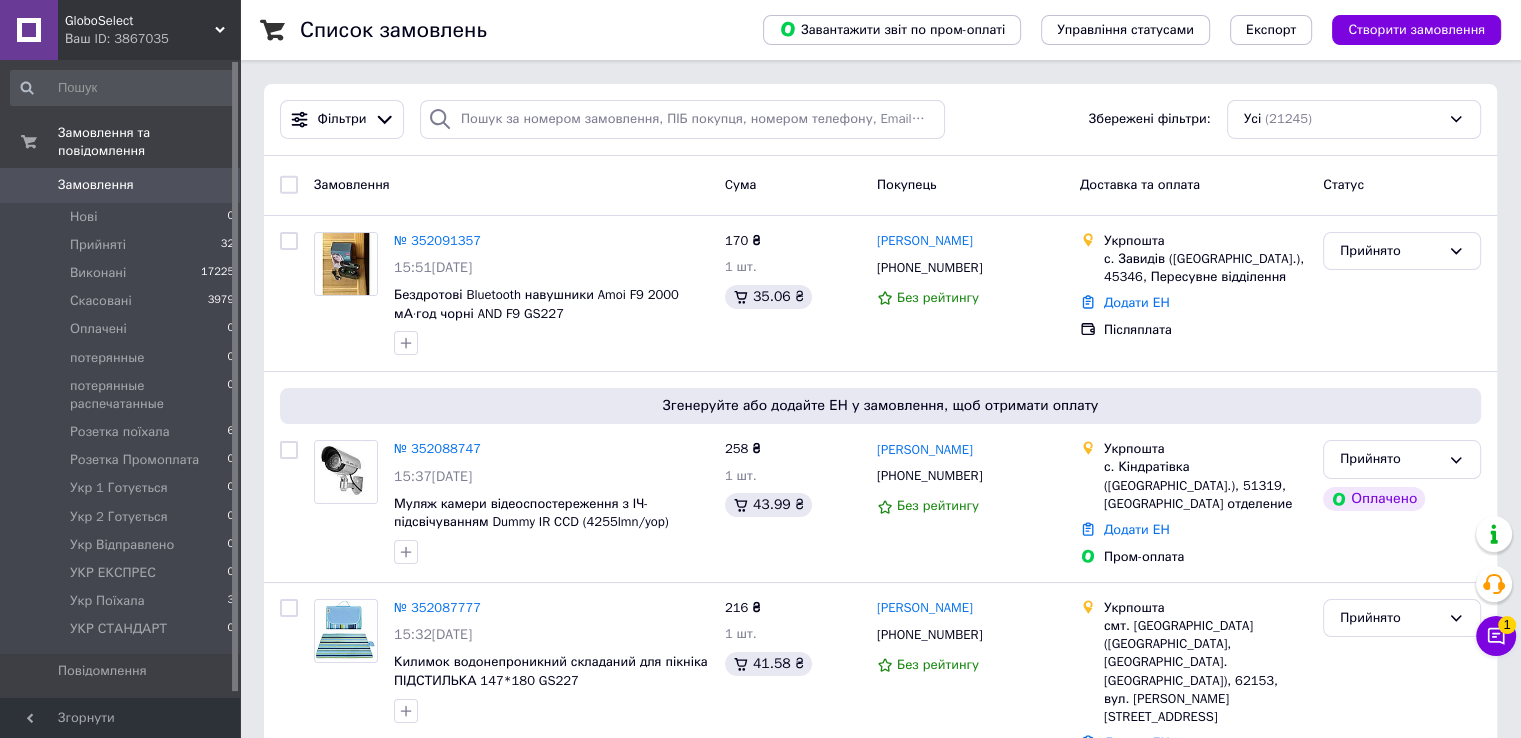 click on "Чат з покупцем 1" at bounding box center (1496, 636) 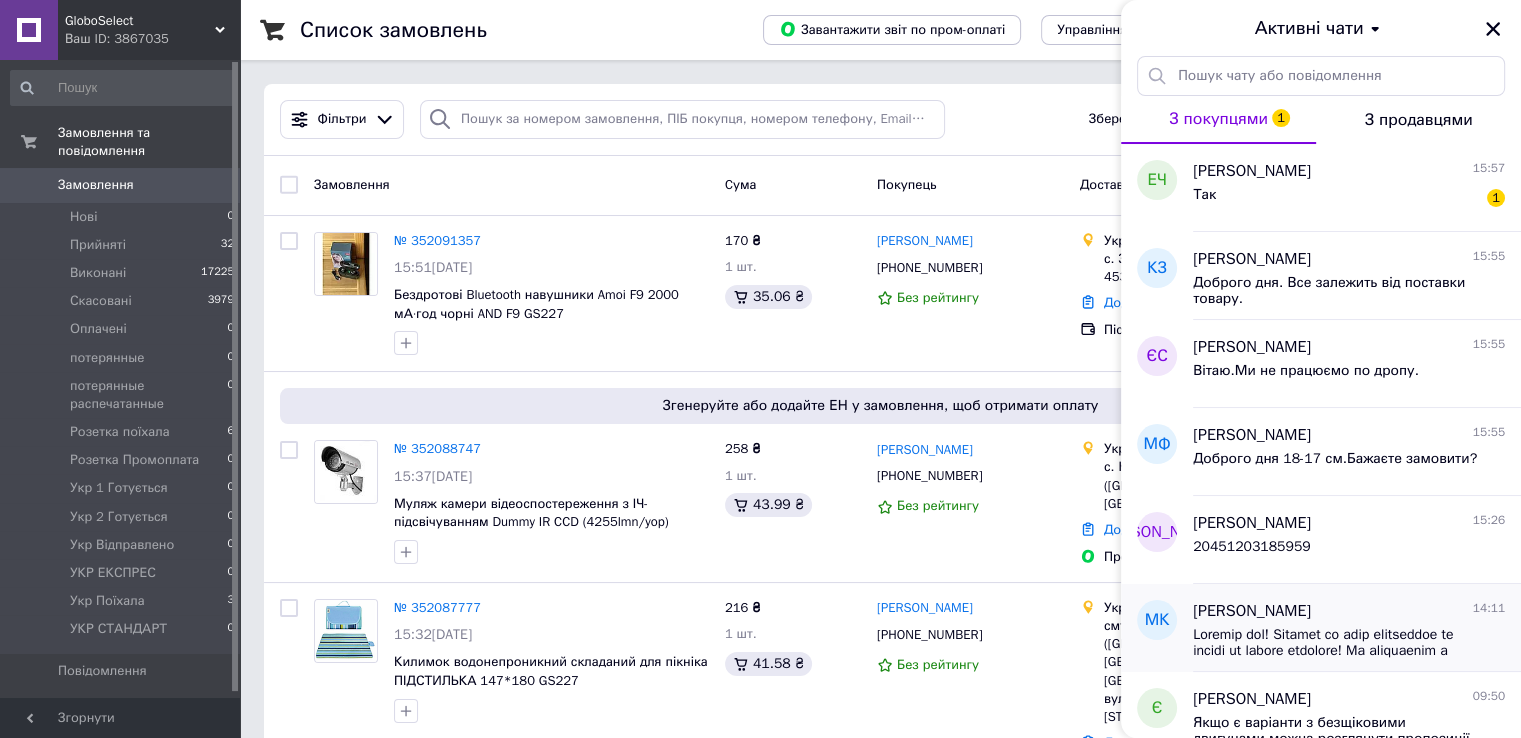 click at bounding box center [1349, 641] 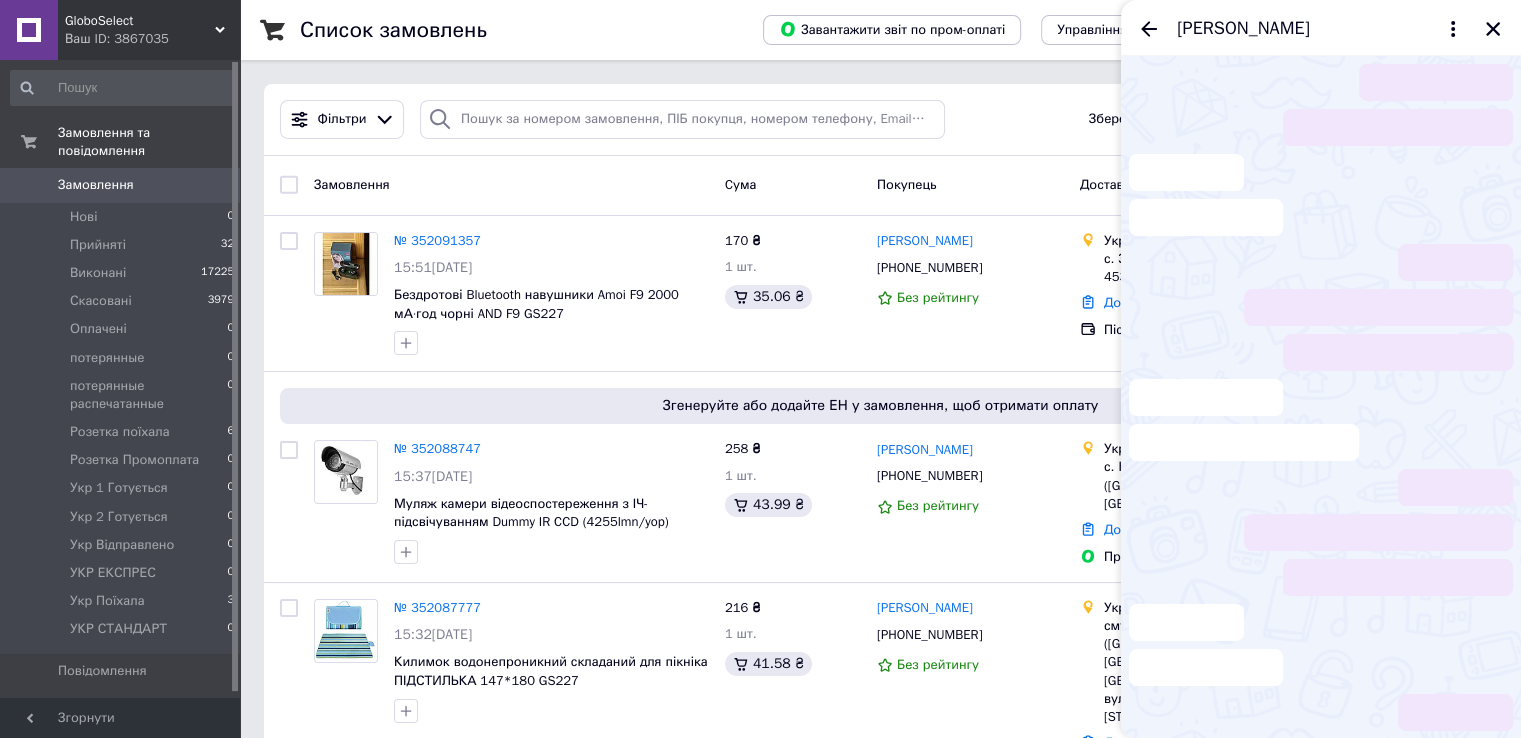 scroll, scrollTop: 241, scrollLeft: 0, axis: vertical 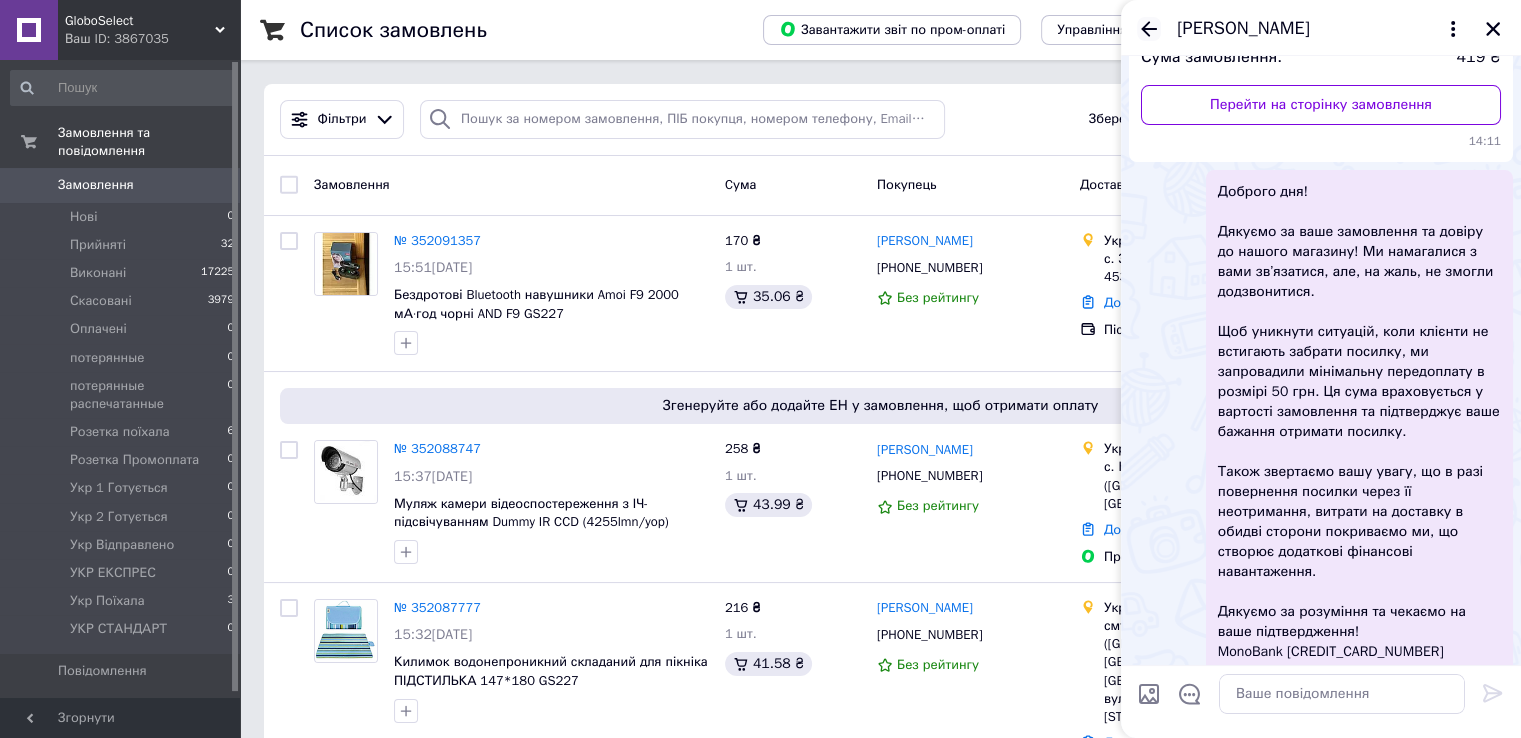 drag, startPoint x: 1141, startPoint y: 14, endPoint x: 1150, endPoint y: 27, distance: 15.811388 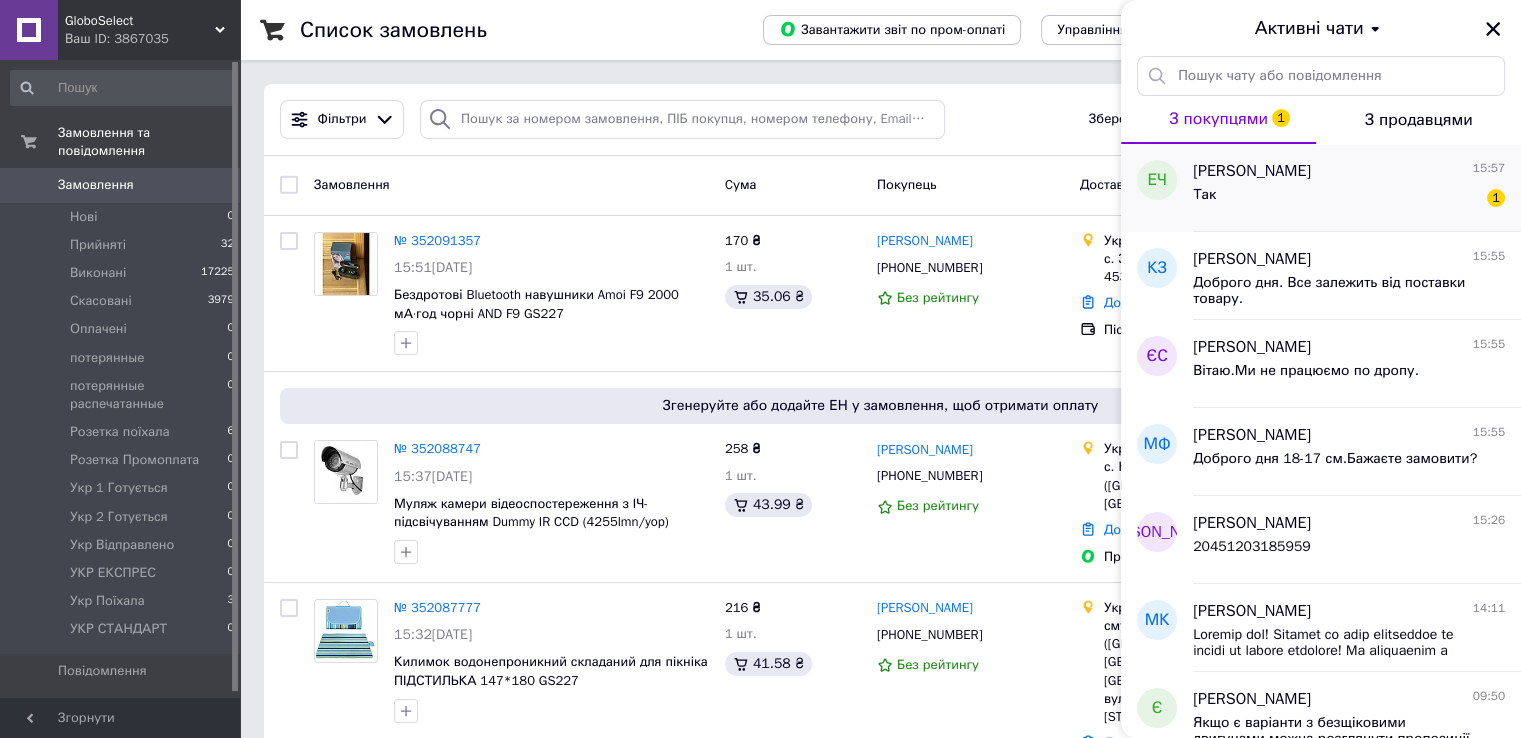 click on "Так 1" at bounding box center (1349, 199) 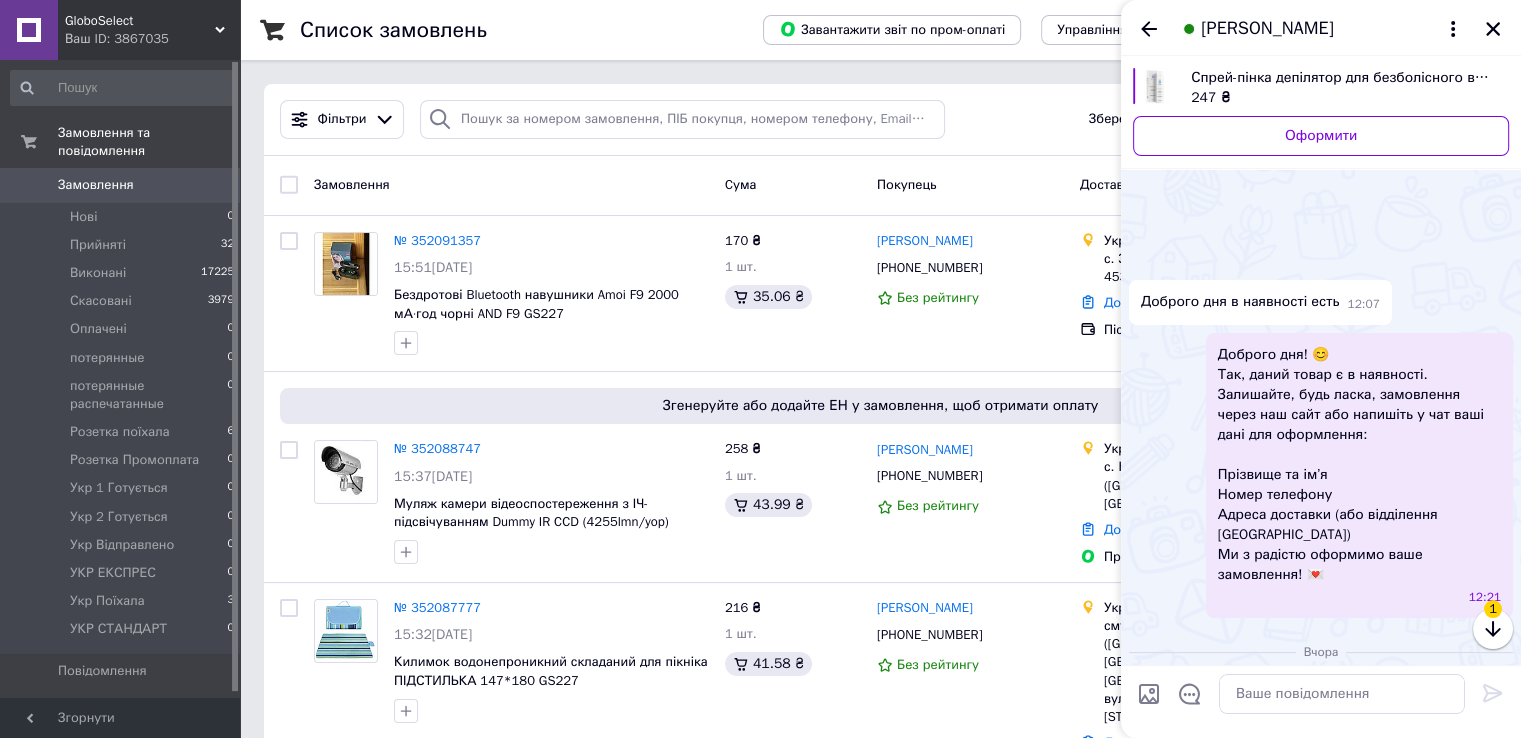 scroll, scrollTop: 534, scrollLeft: 0, axis: vertical 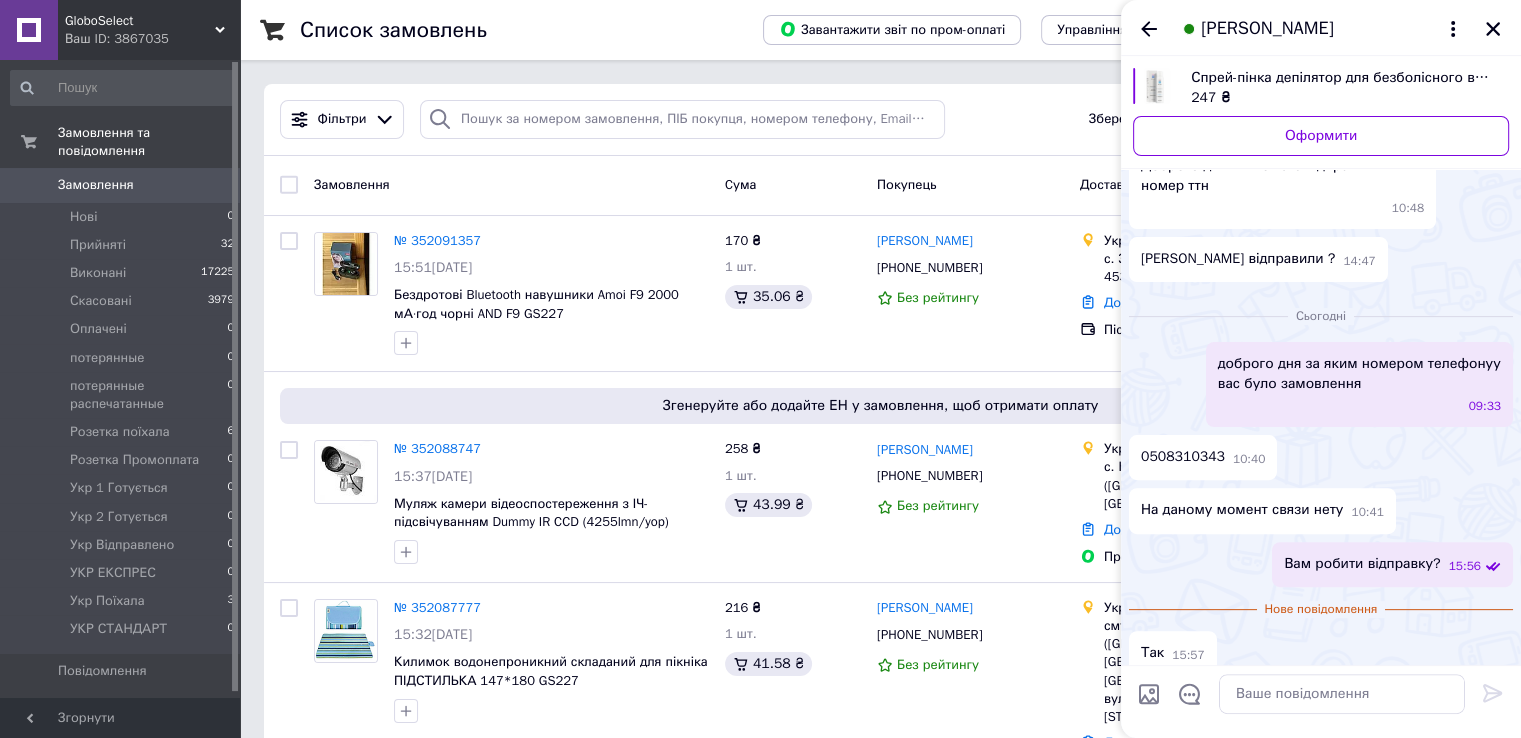 click on "0508310343" at bounding box center [1183, 457] 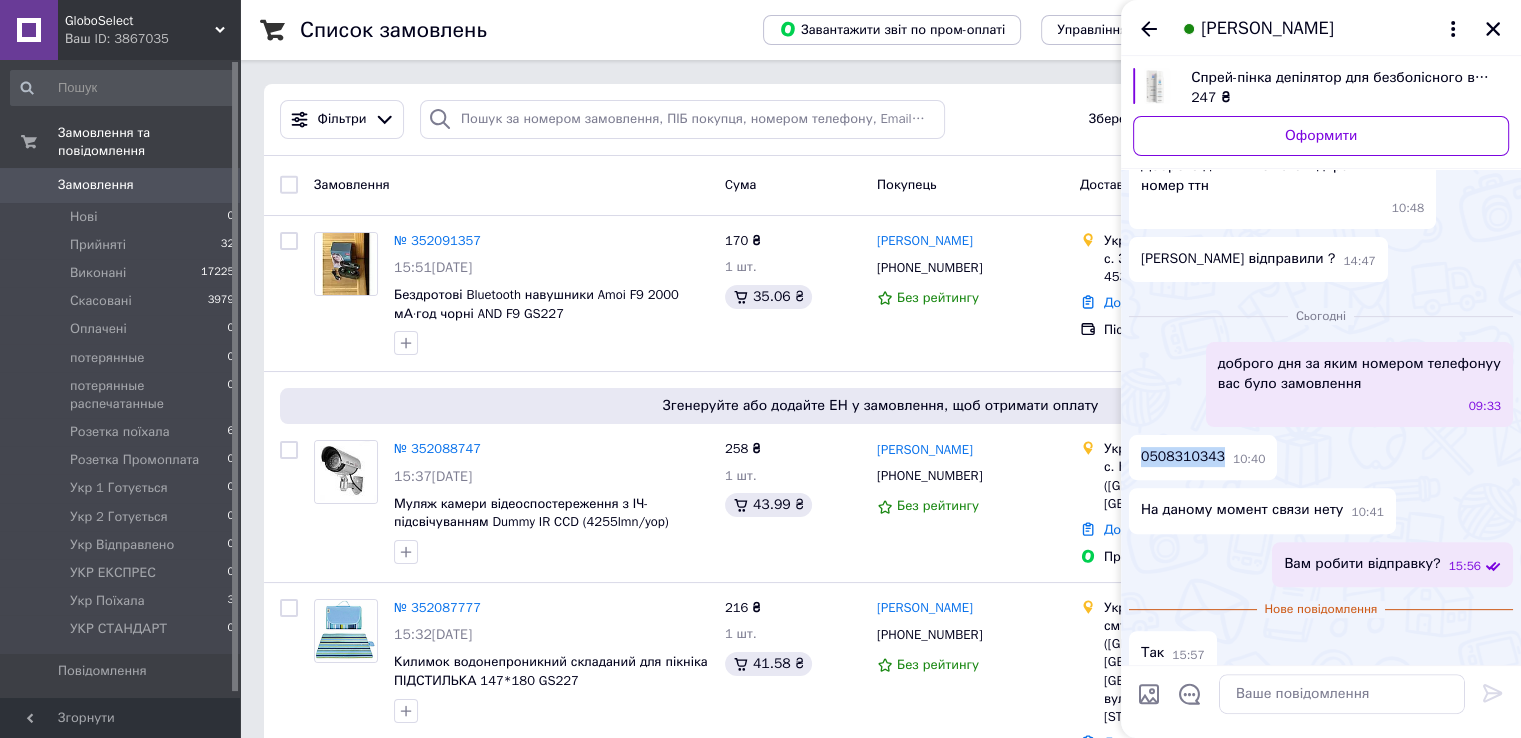 click on "0508310343" at bounding box center [1183, 457] 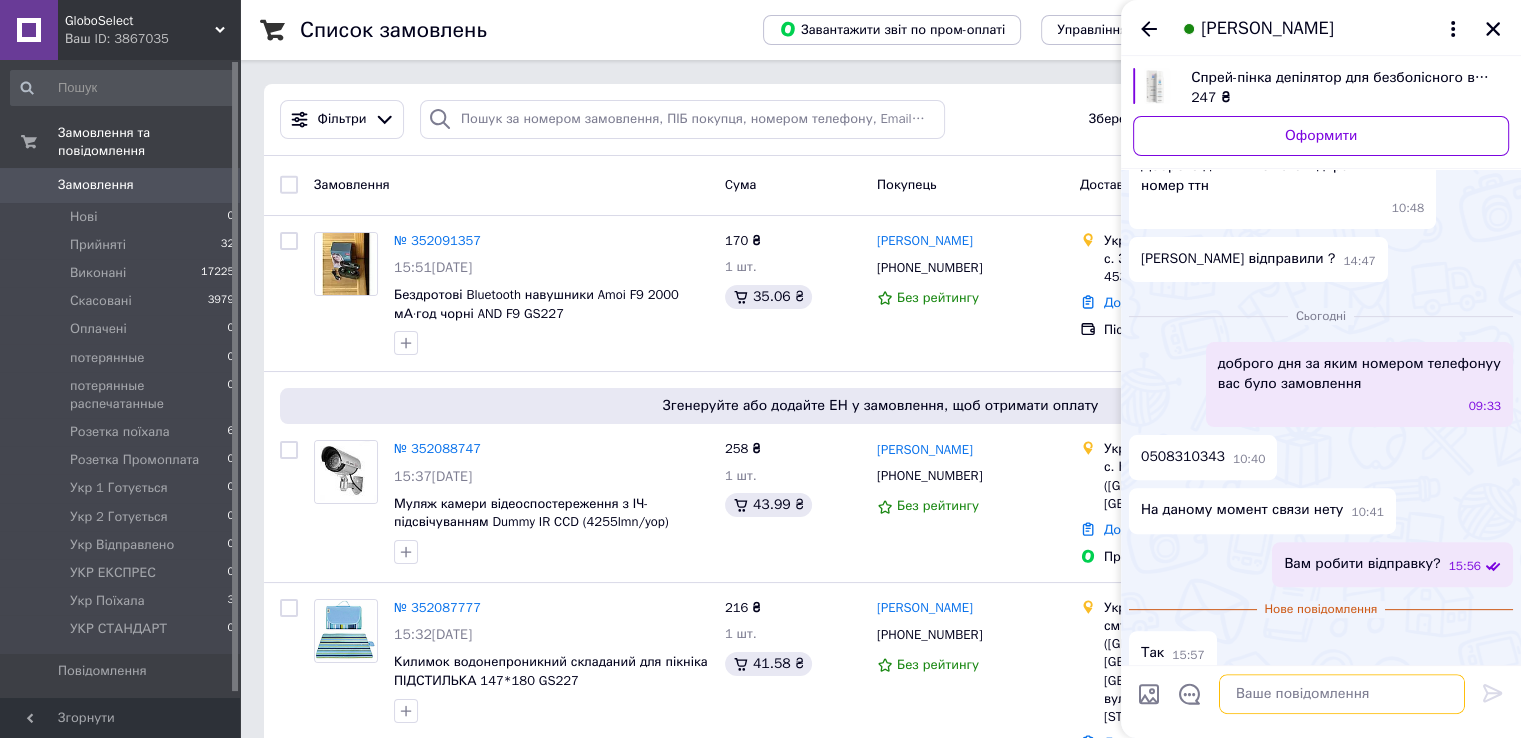 click at bounding box center [1342, 694] 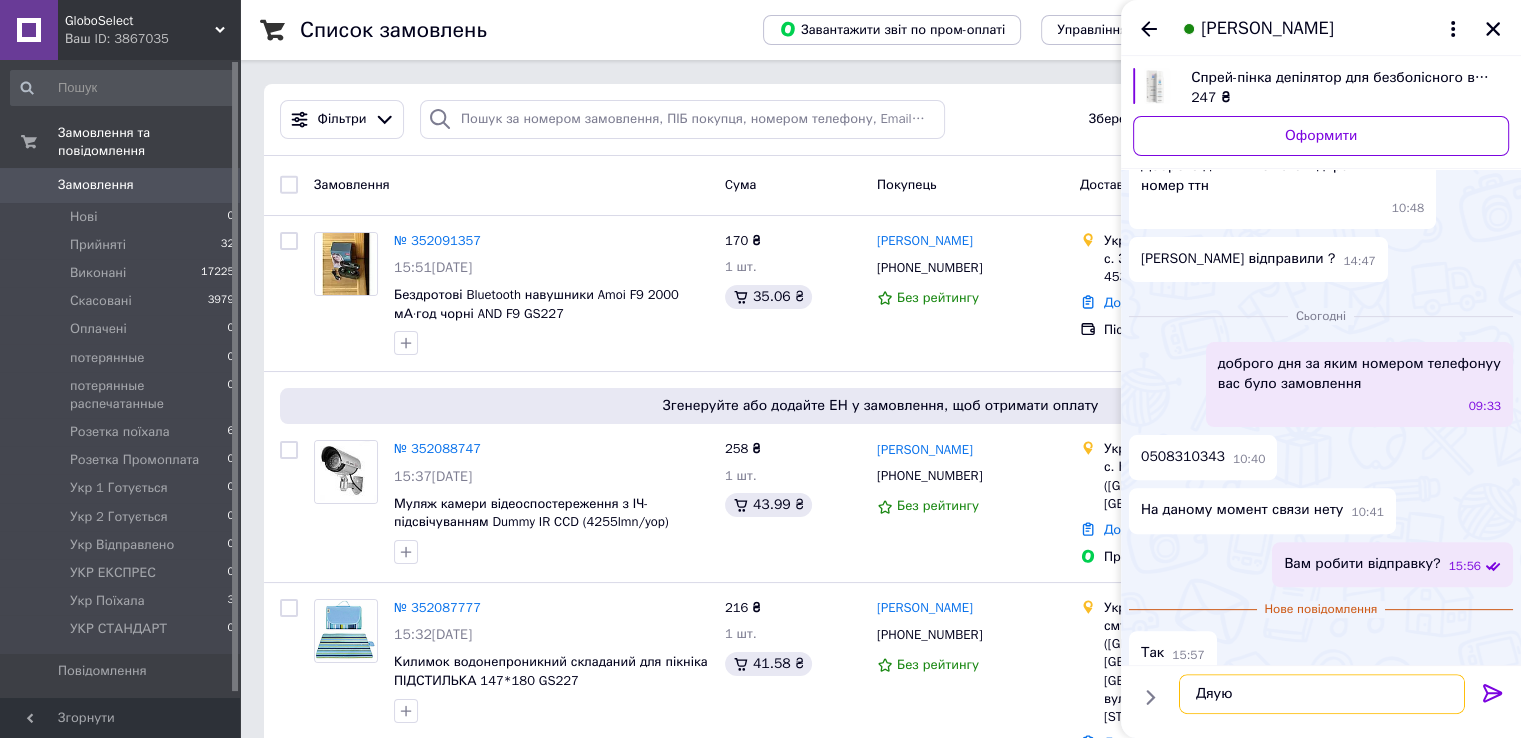 type on "Дяую." 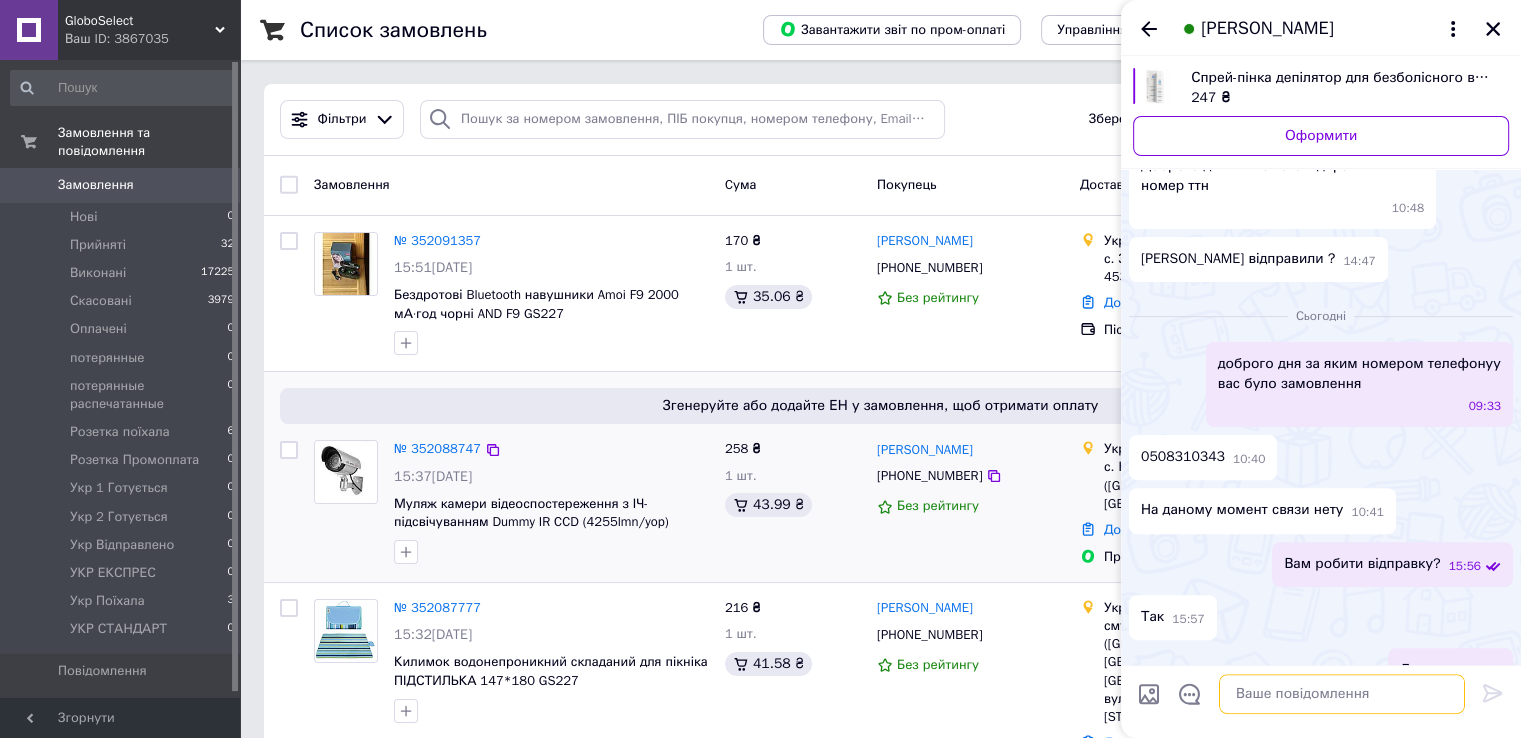 scroll, scrollTop: 500, scrollLeft: 0, axis: vertical 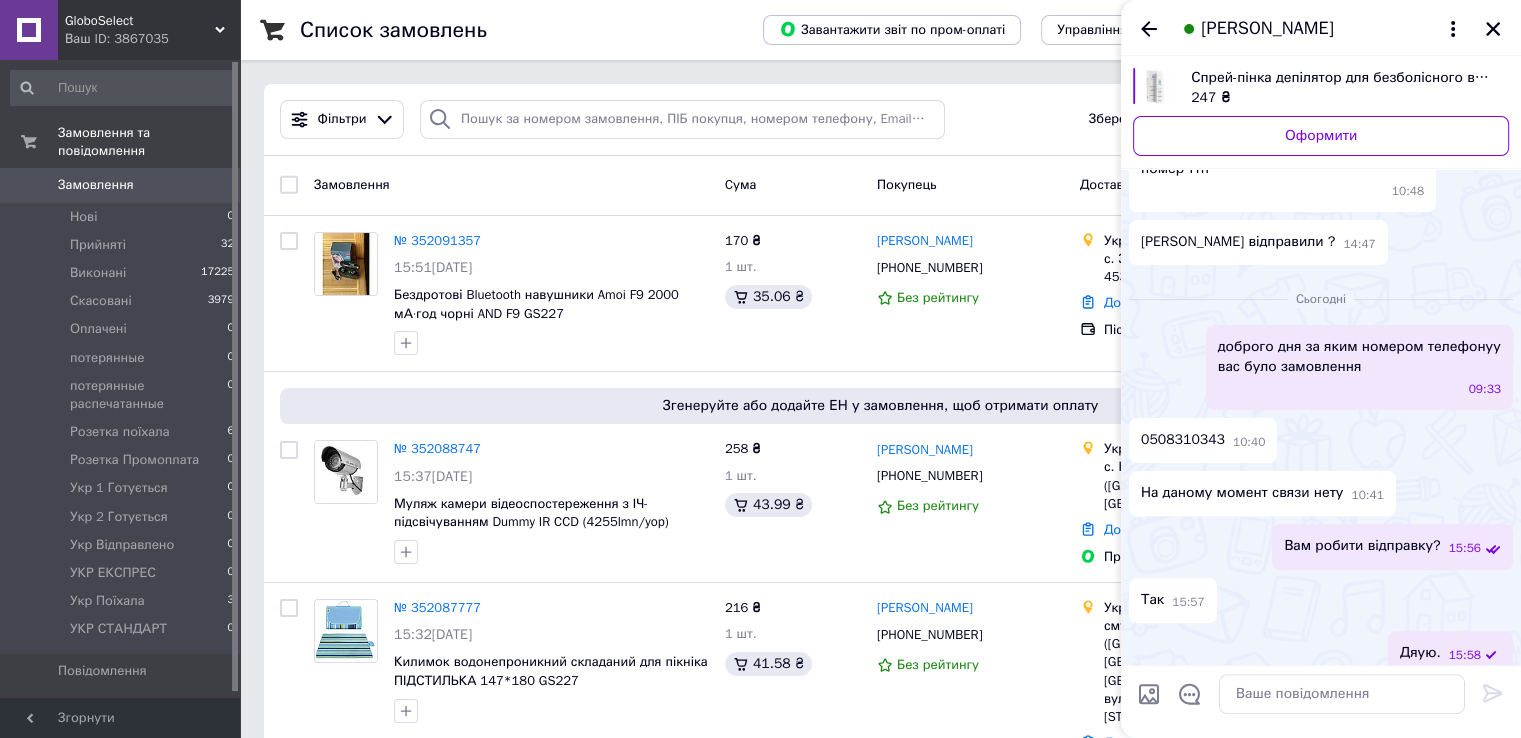 click on "Дяую. 15:58" at bounding box center (1450, 653) 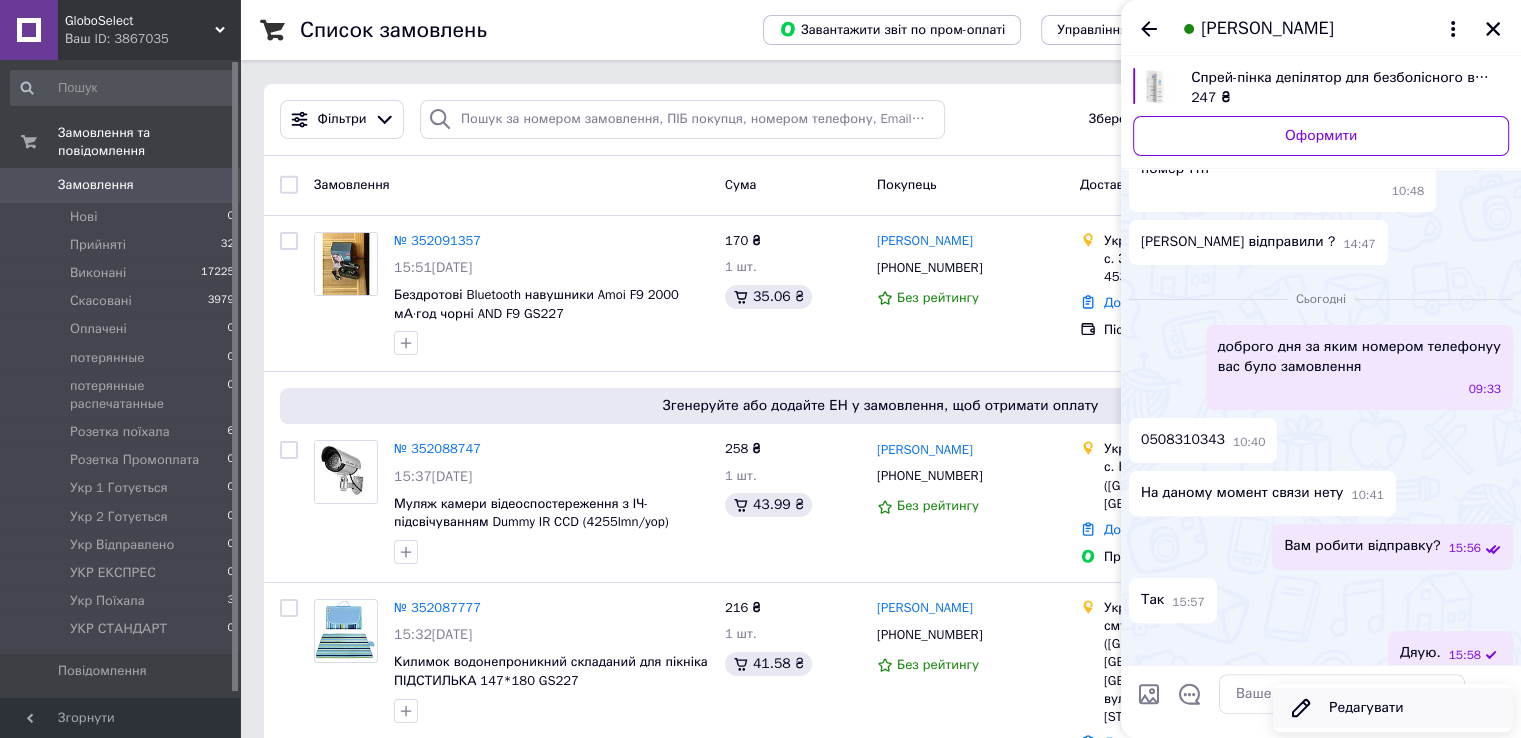 click on "Редагувати" at bounding box center (1393, 708) 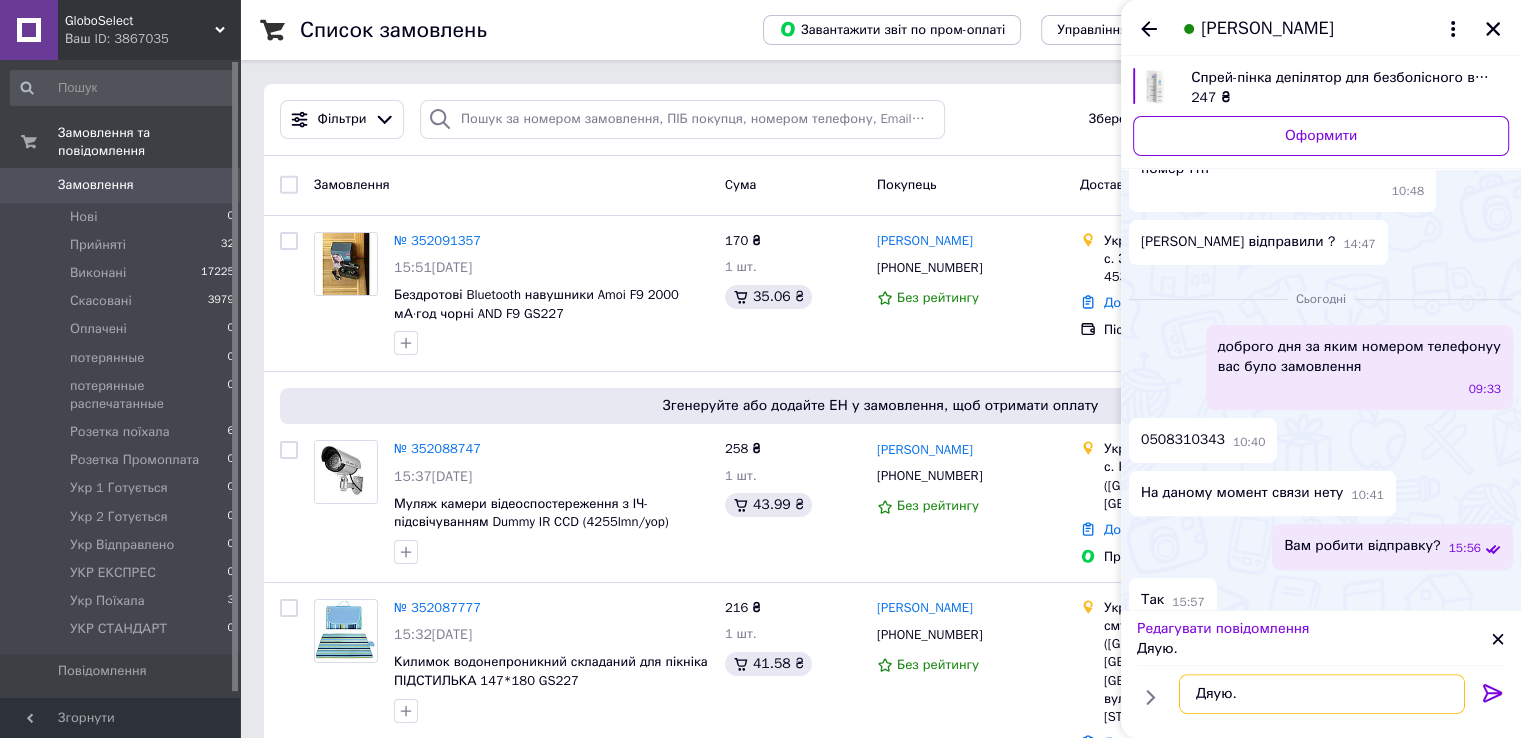 click on "Дяую." at bounding box center [1322, 694] 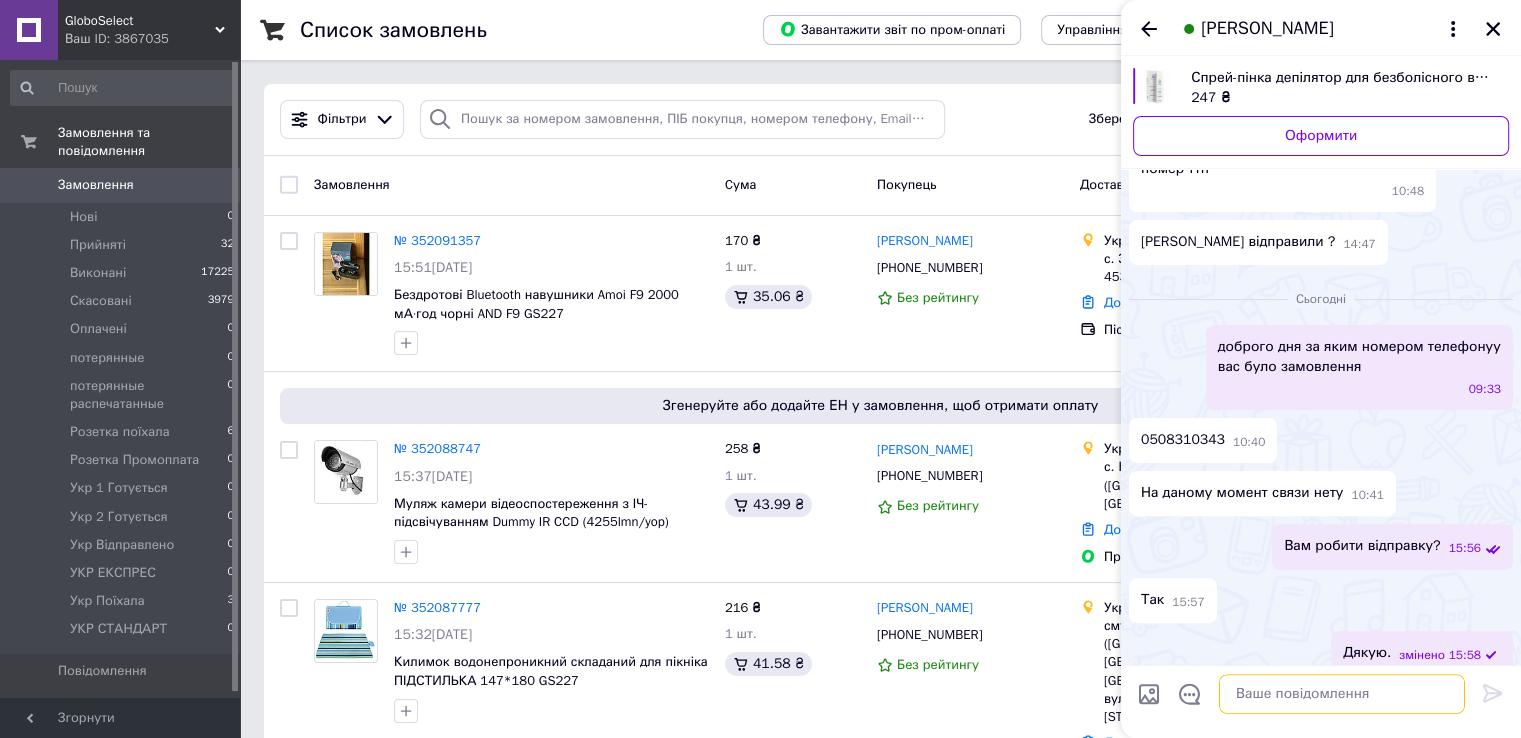 type 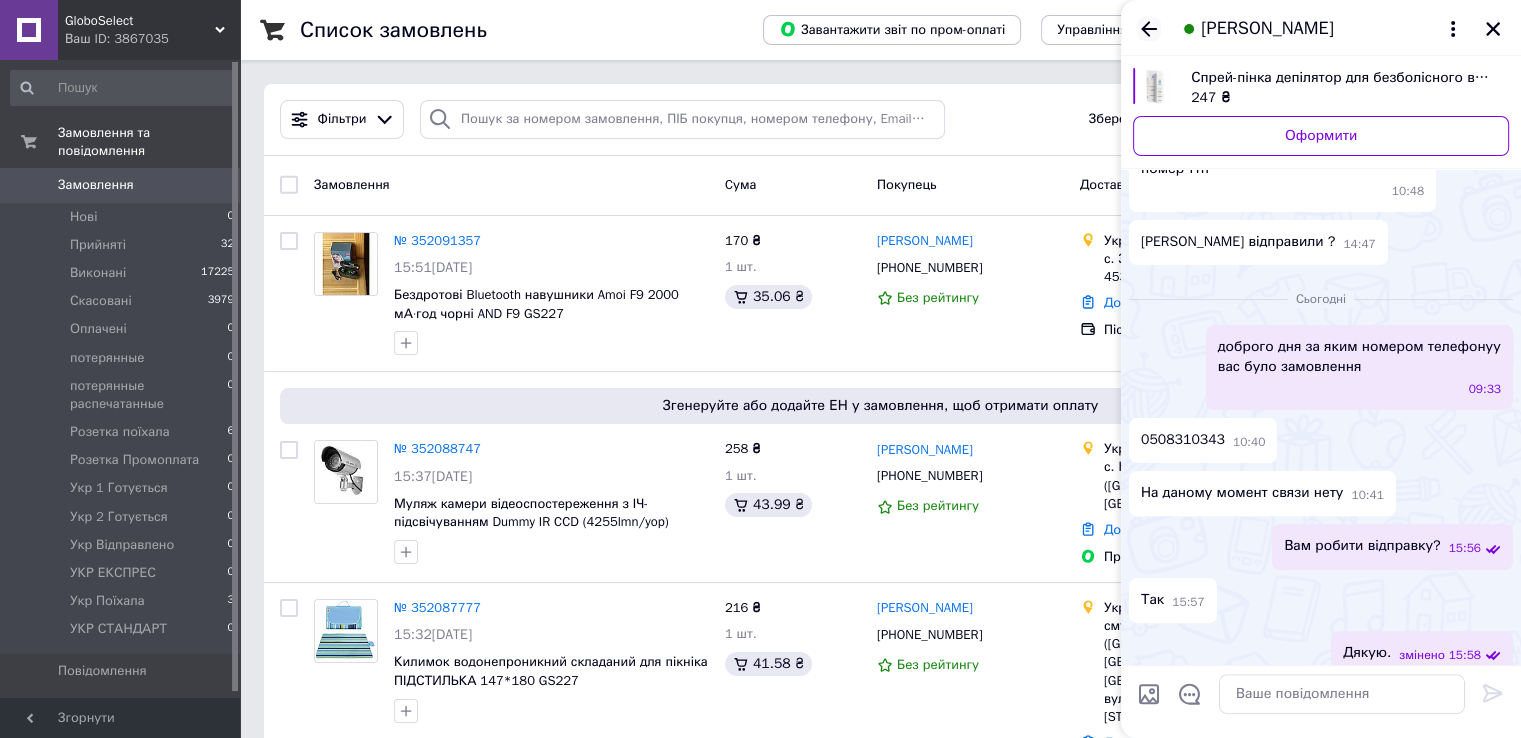 click 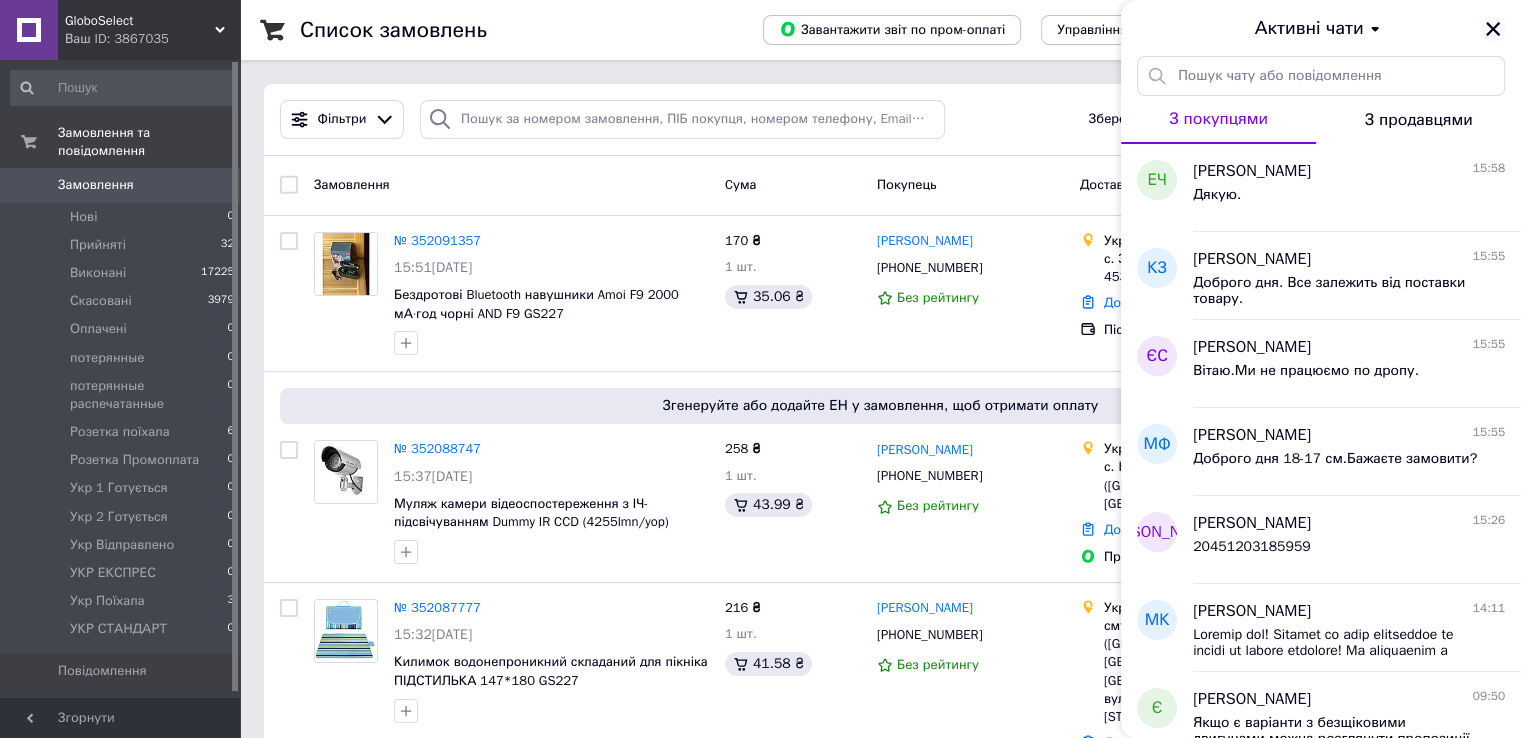 click 